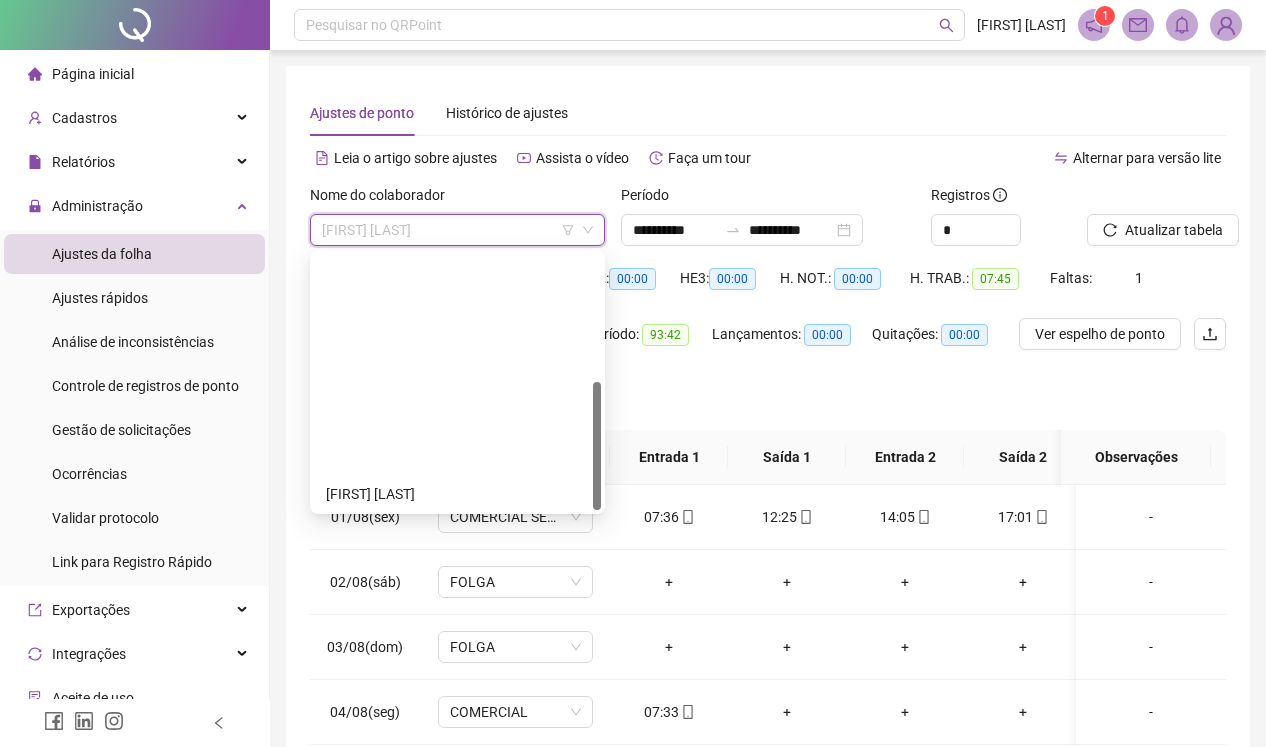 scroll, scrollTop: 0, scrollLeft: 0, axis: both 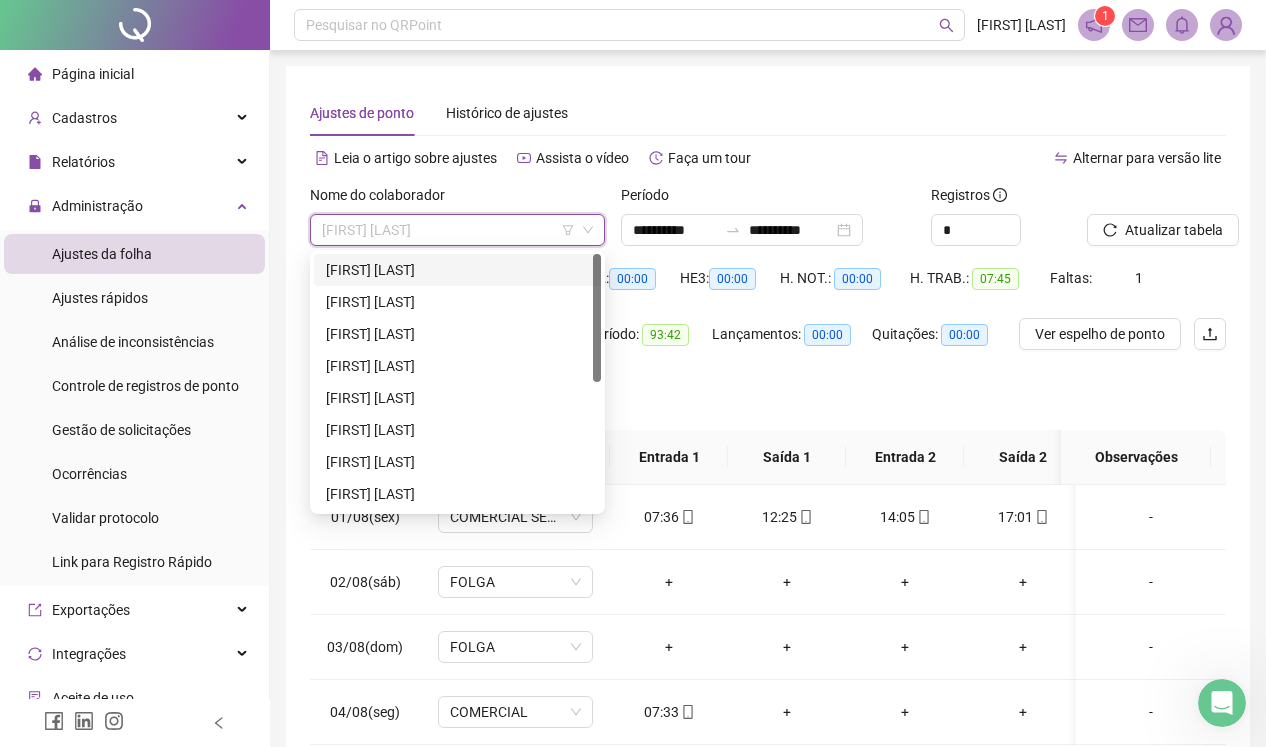 click on "[FIRST] [LAST]" at bounding box center (457, 270) 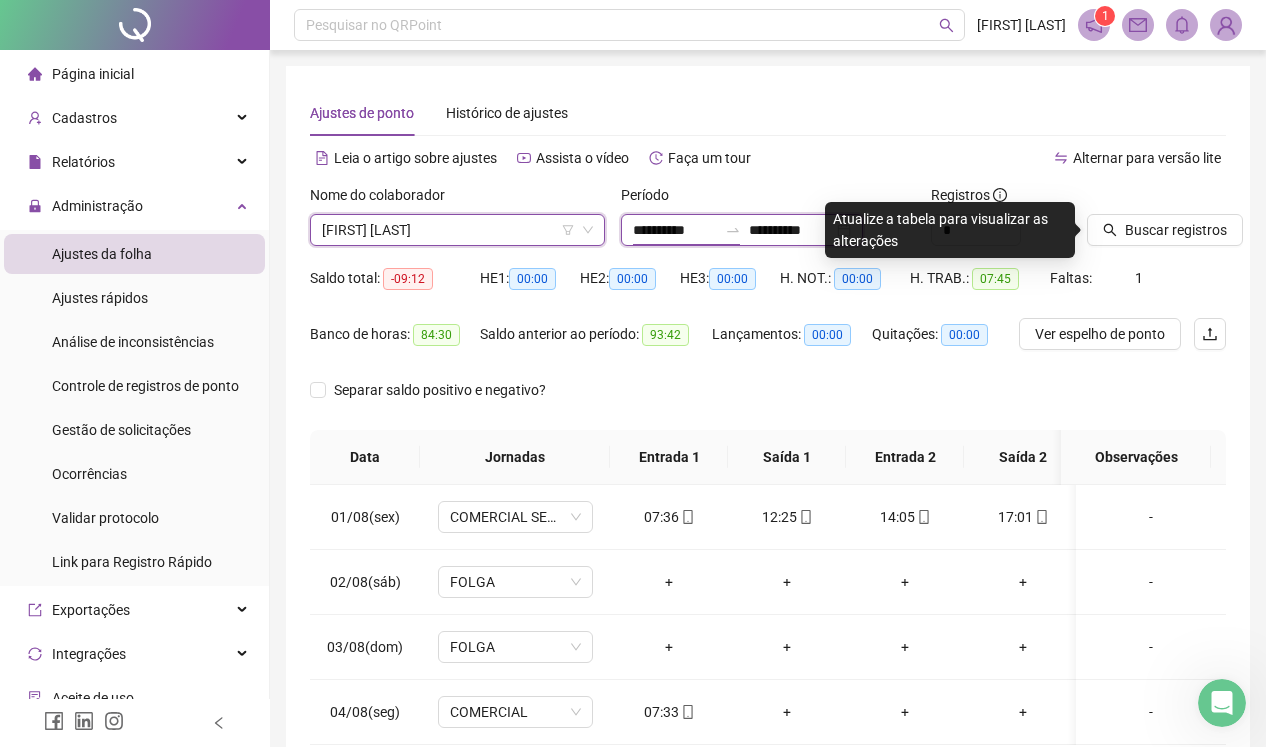 click on "**********" at bounding box center (675, 230) 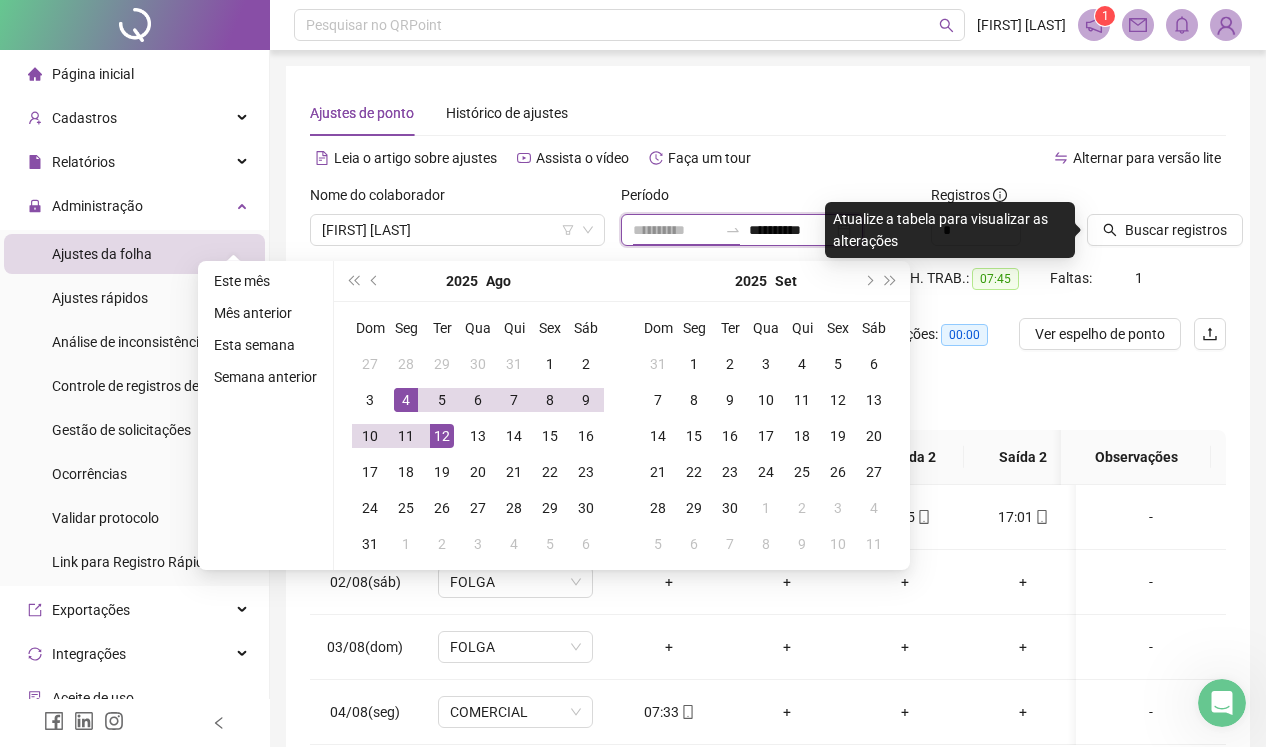 type on "**********" 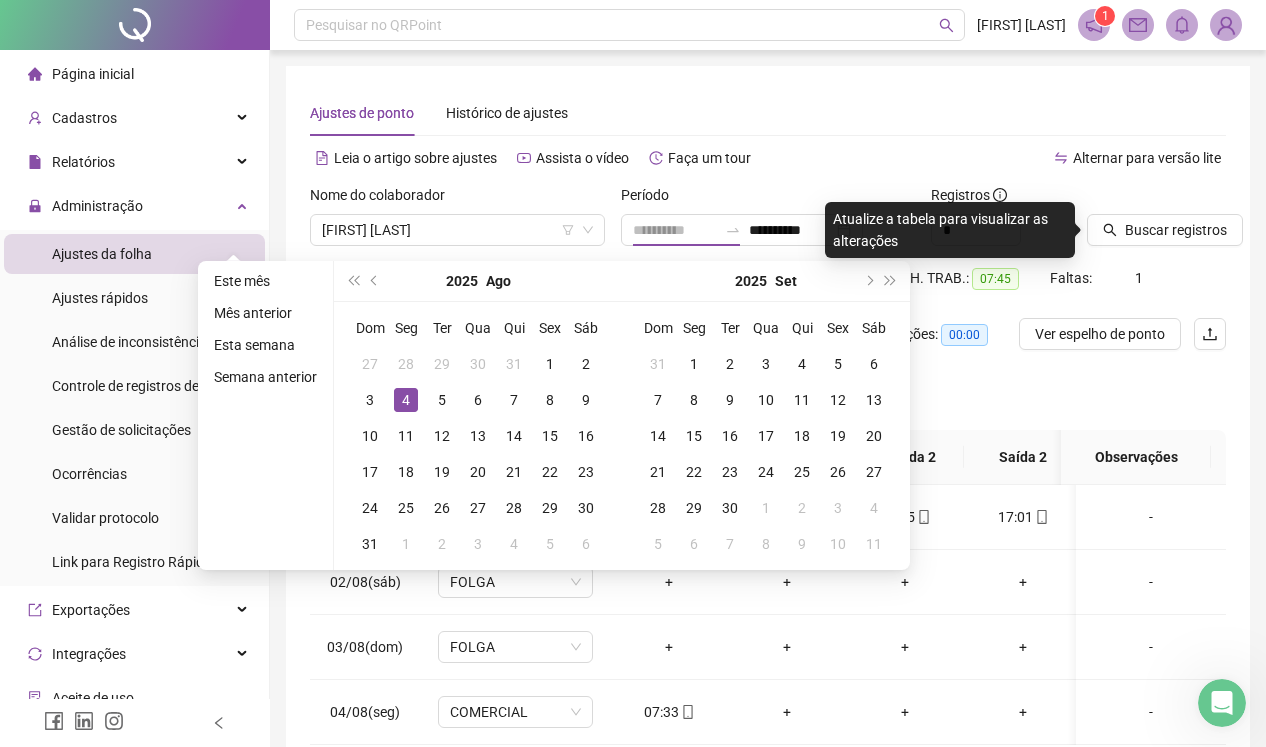 click on "4" at bounding box center (406, 400) 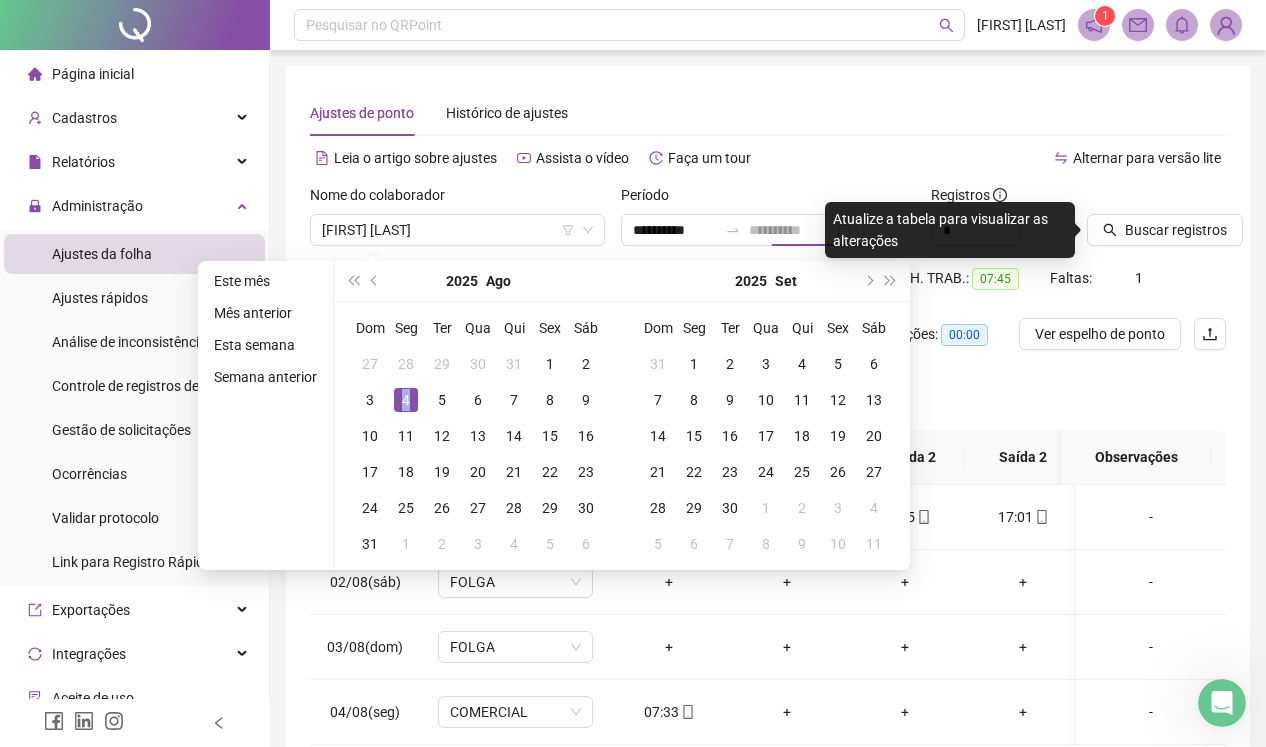 click on "4" at bounding box center (406, 400) 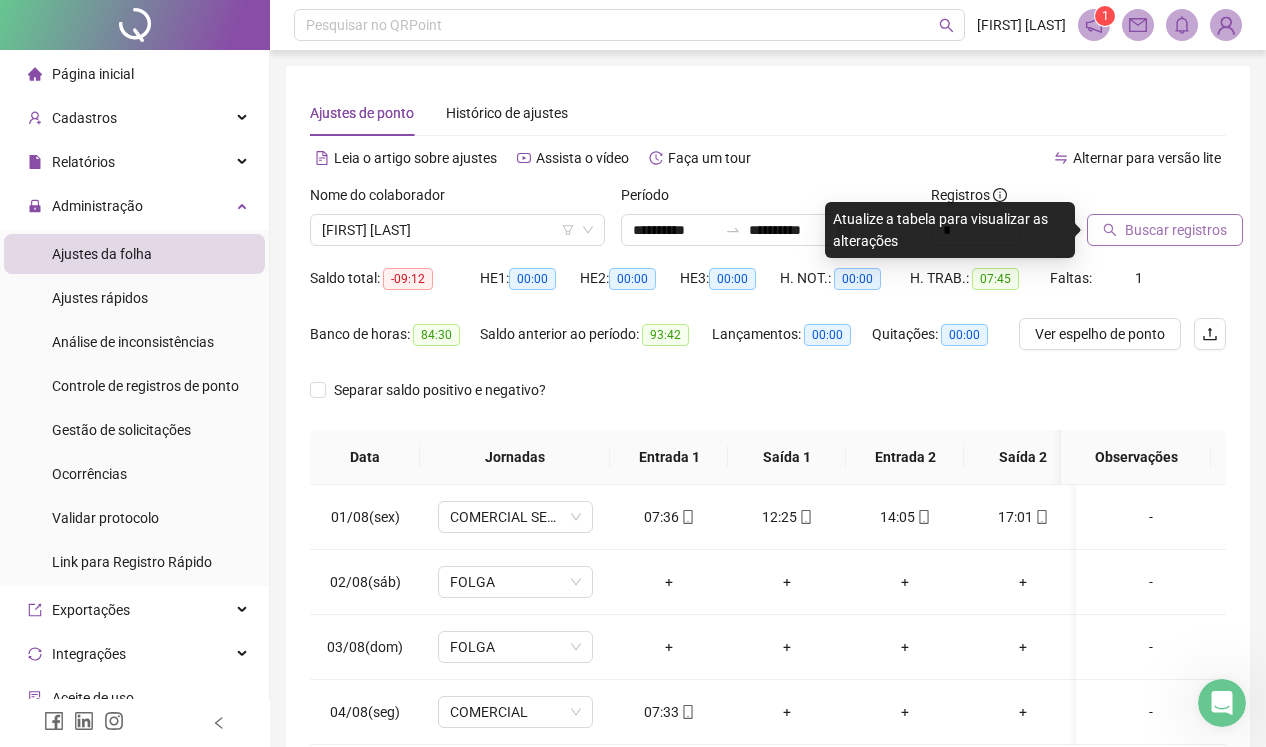 click on "Buscar registros" at bounding box center (1176, 230) 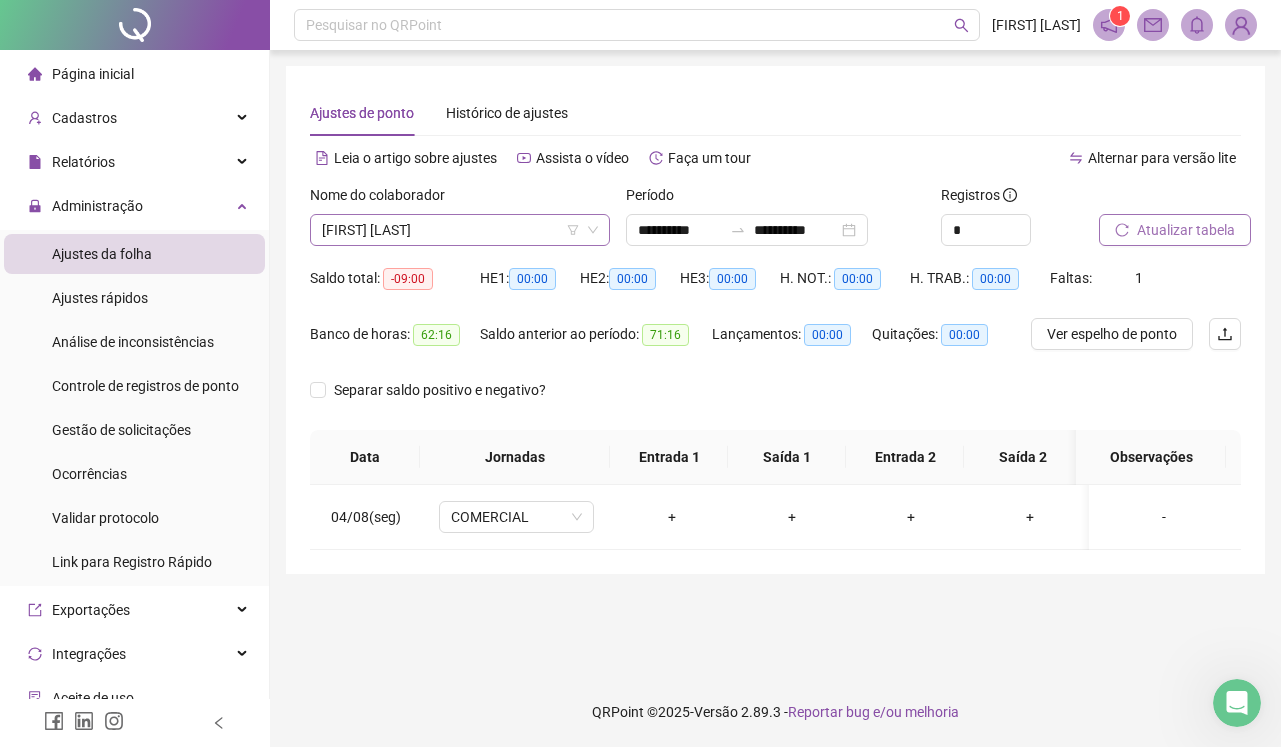 click on "[FIRST] [LAST]" at bounding box center [460, 230] 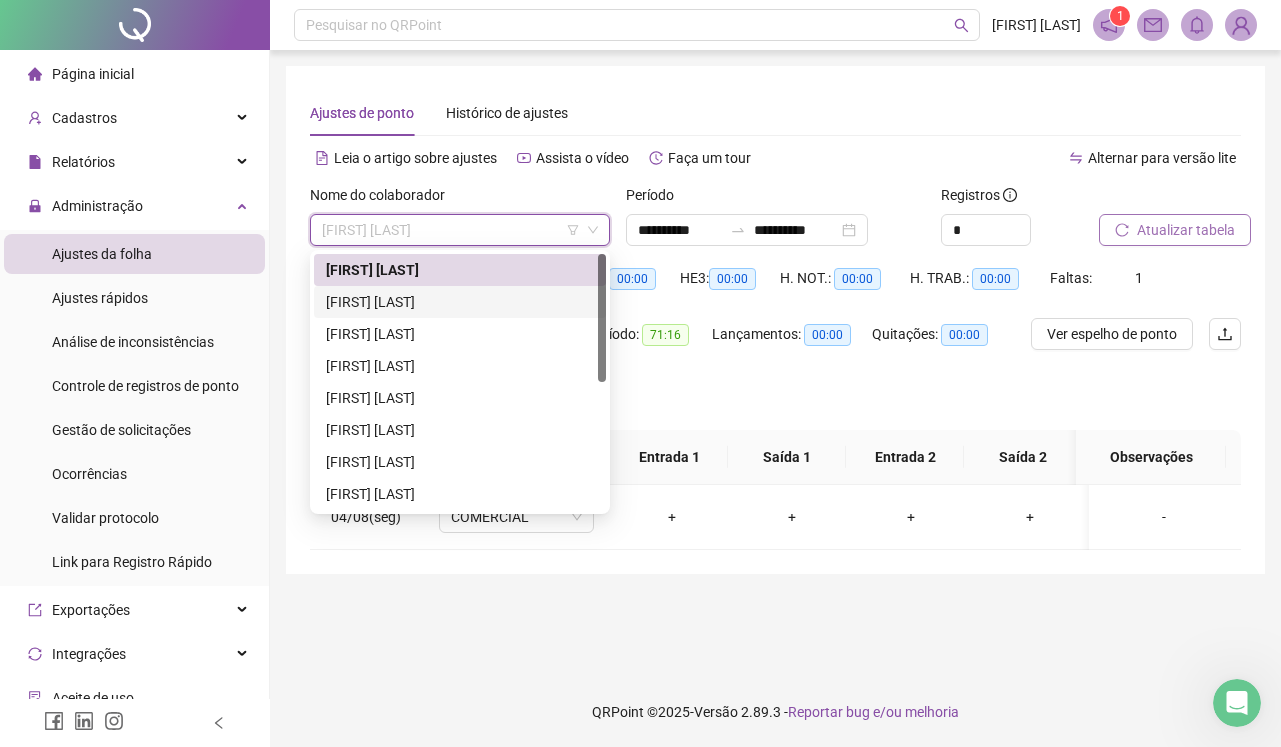click on "[FIRST] [LAST]" at bounding box center (460, 302) 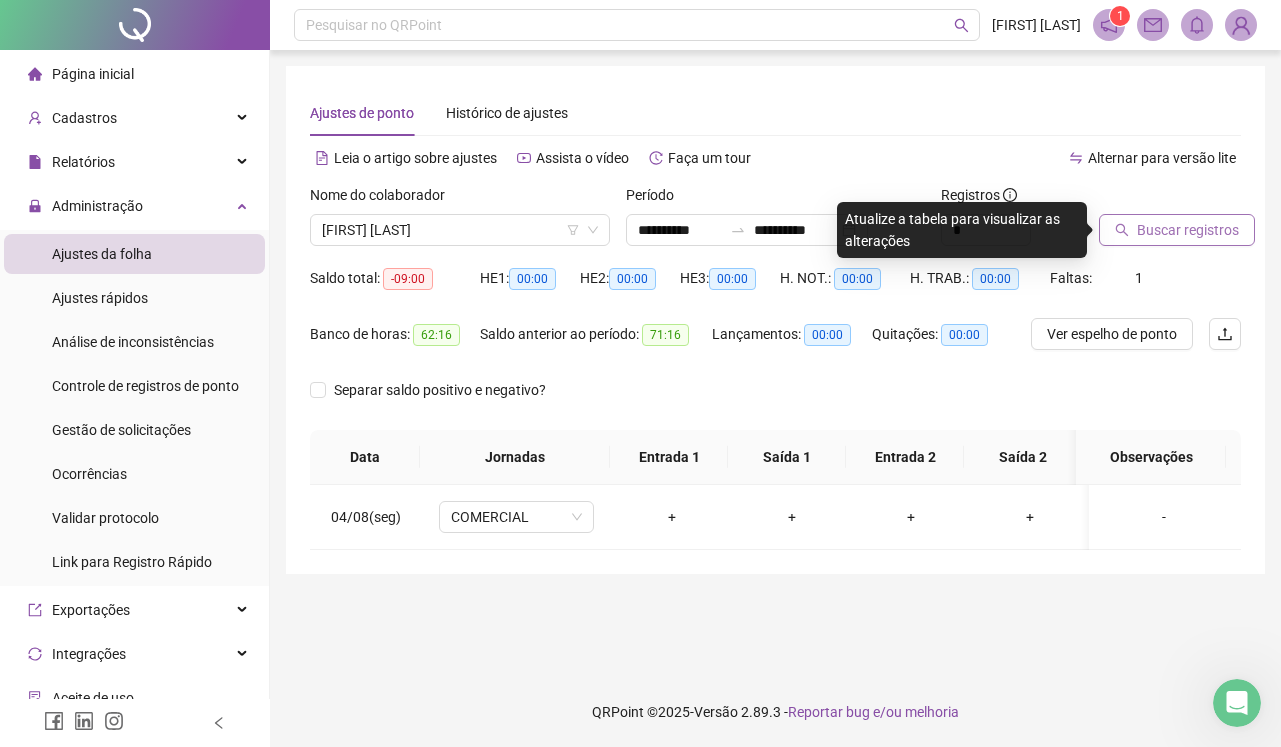 click on "Buscar registros" at bounding box center (1188, 230) 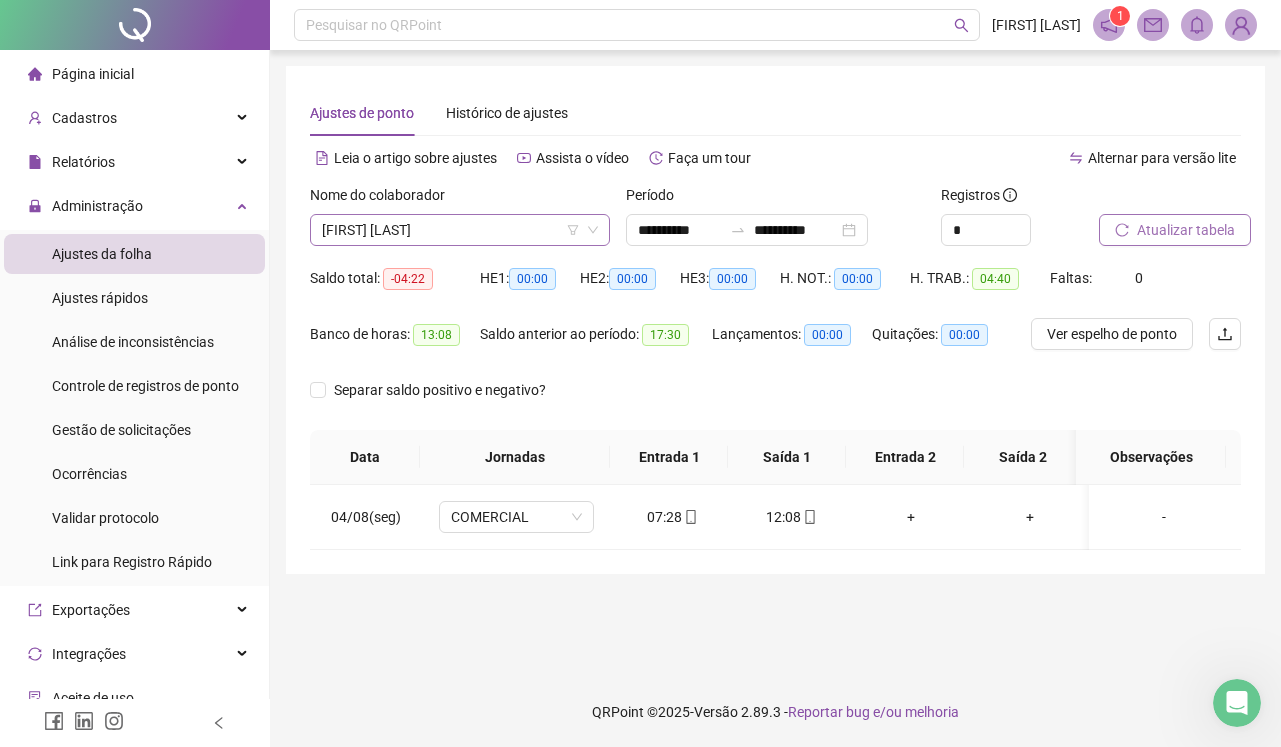 click on "[FIRST] [LAST]" at bounding box center [460, 230] 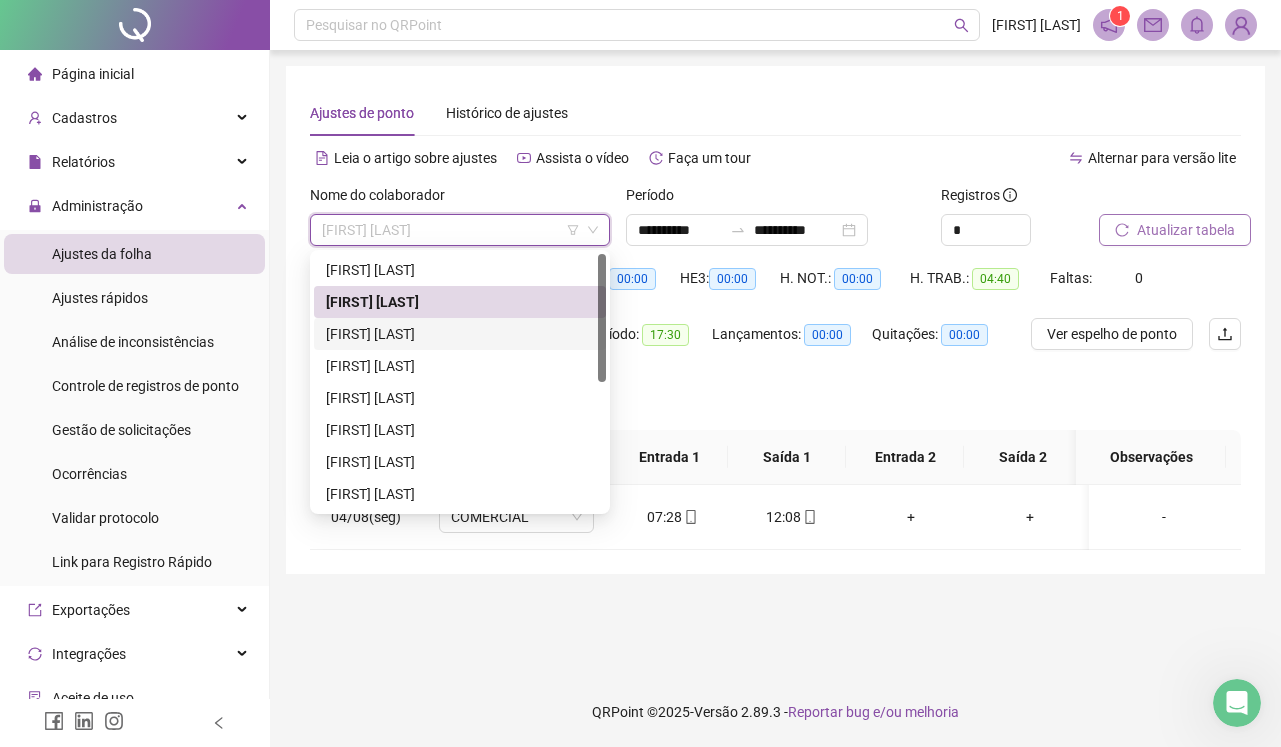 click on "[FIRST] [LAST]" at bounding box center (460, 334) 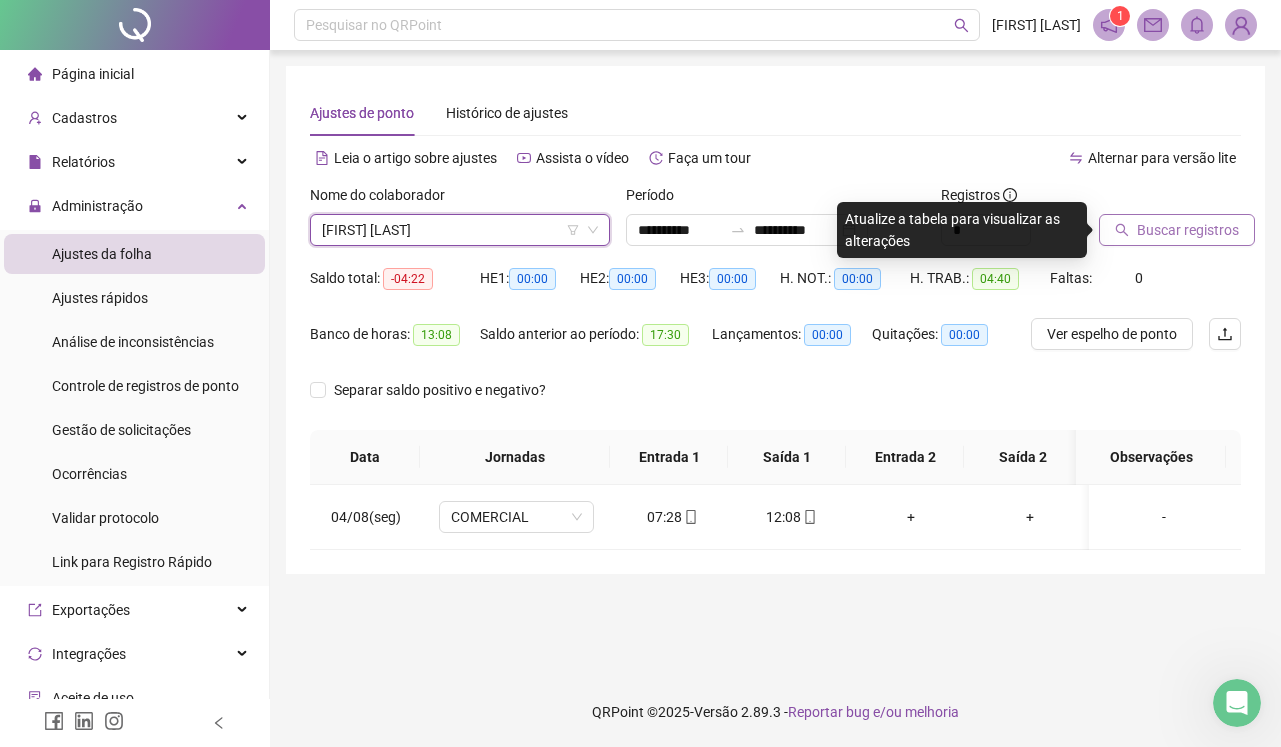 click on "Buscar registros" at bounding box center [1188, 230] 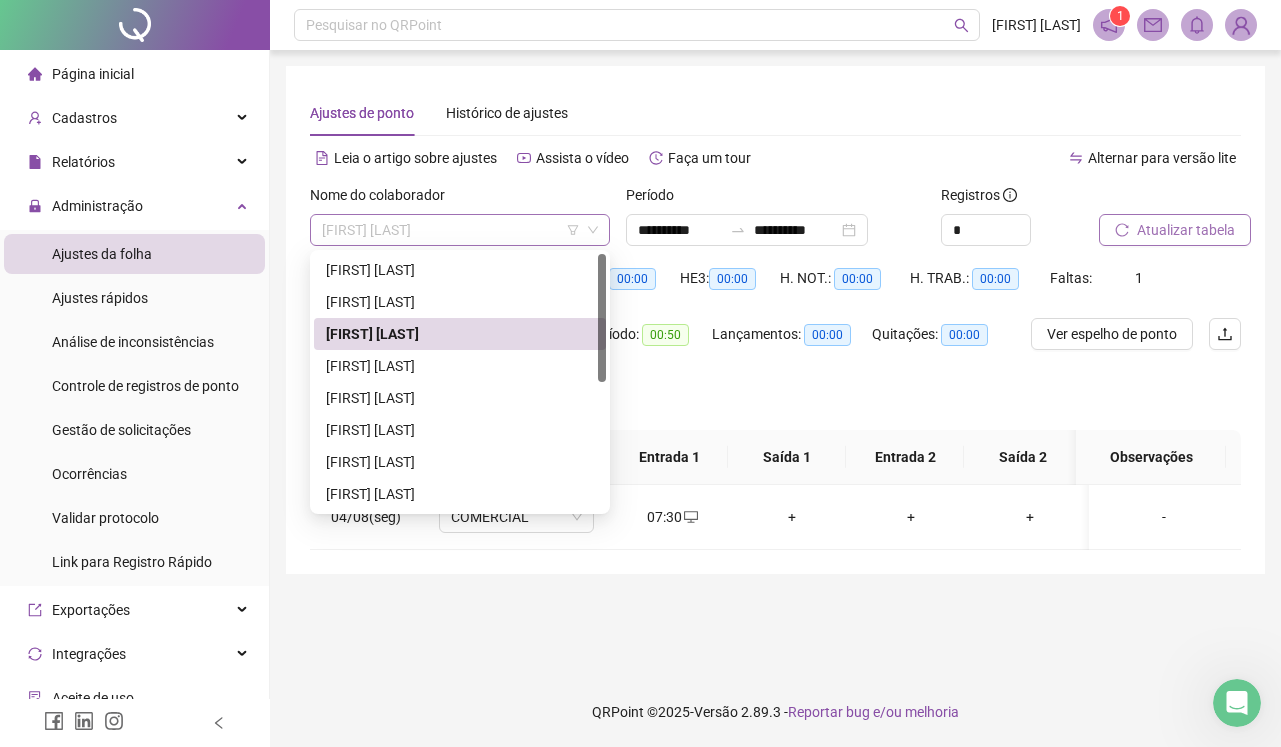 click on "[FIRST] [LAST]" at bounding box center (460, 230) 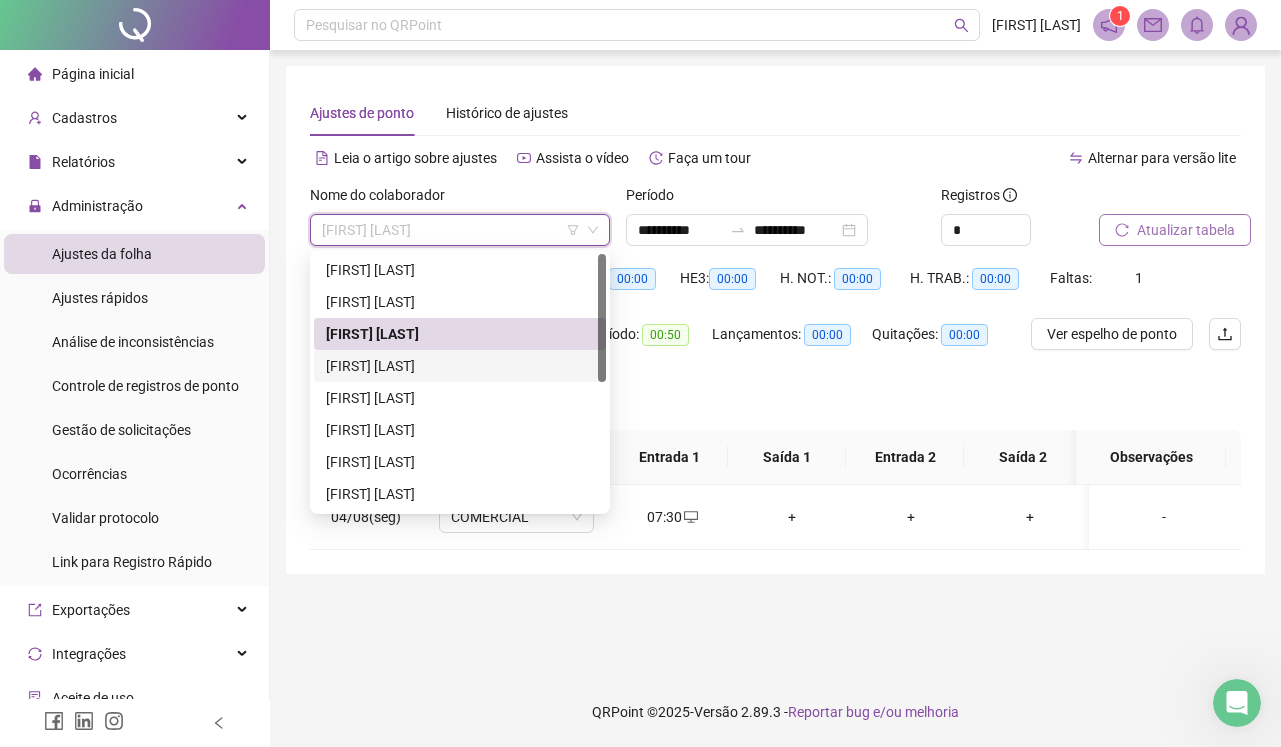 click on "[FIRST] [LAST]" at bounding box center (460, 366) 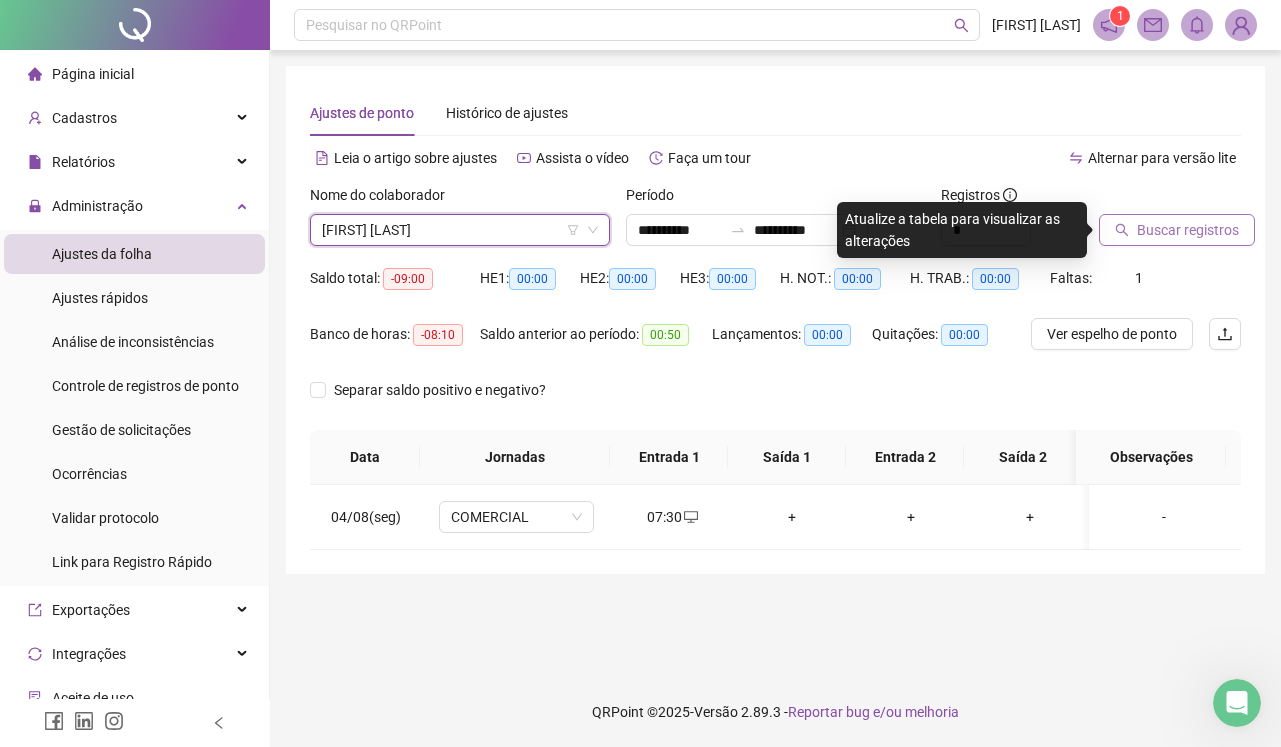 click on "Buscar registros" at bounding box center [1188, 230] 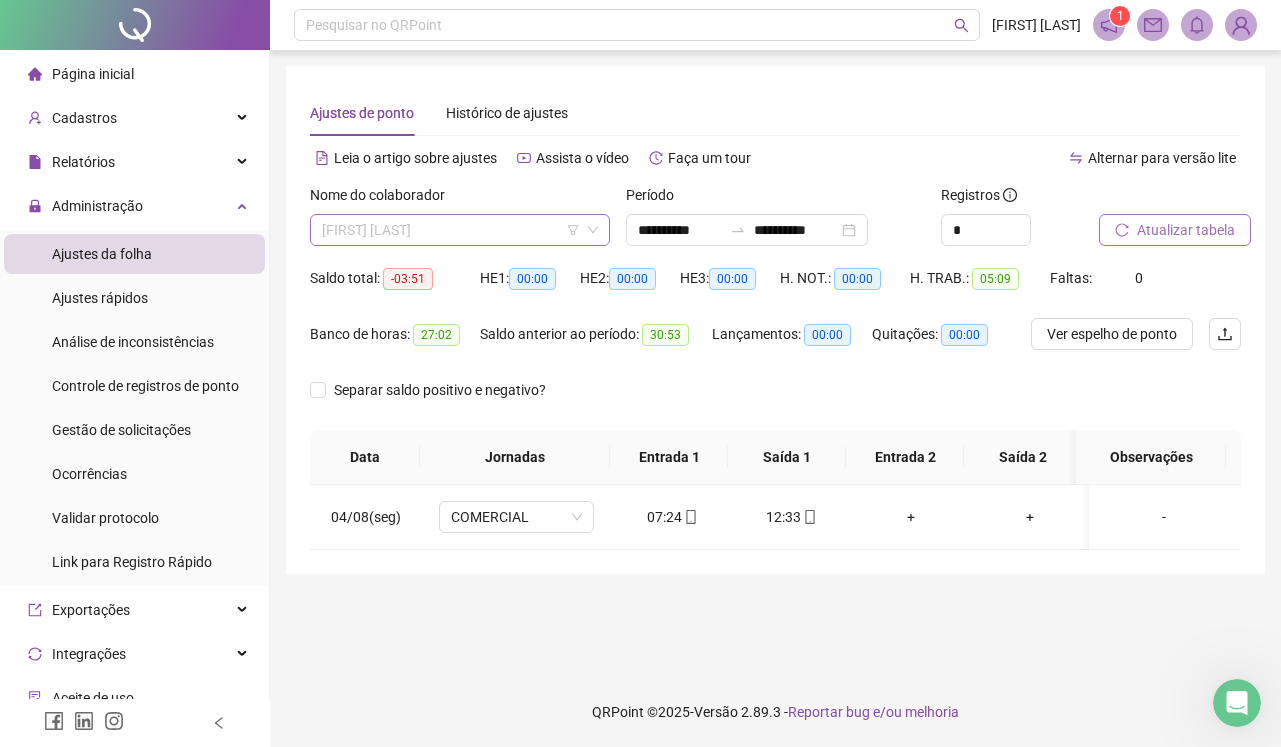 click on "[FIRST] [LAST]" at bounding box center [460, 230] 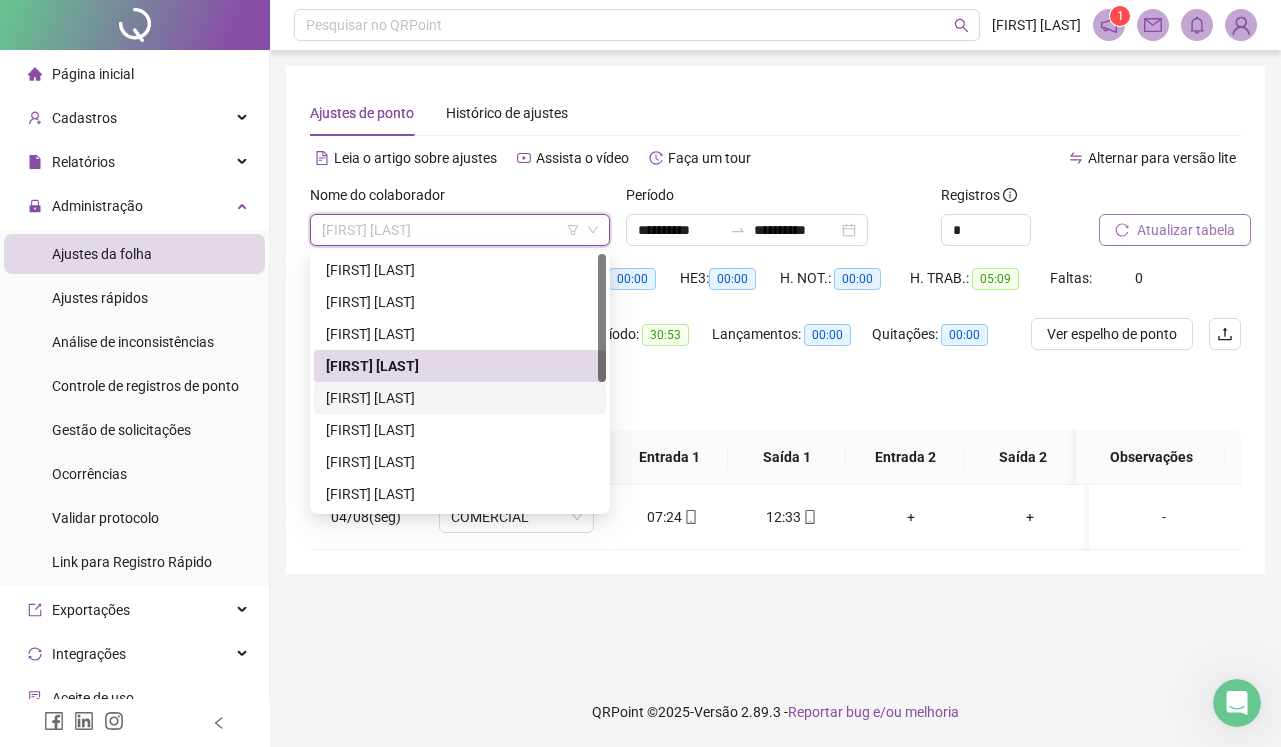 click on "[FIRST] [LAST]" at bounding box center [460, 398] 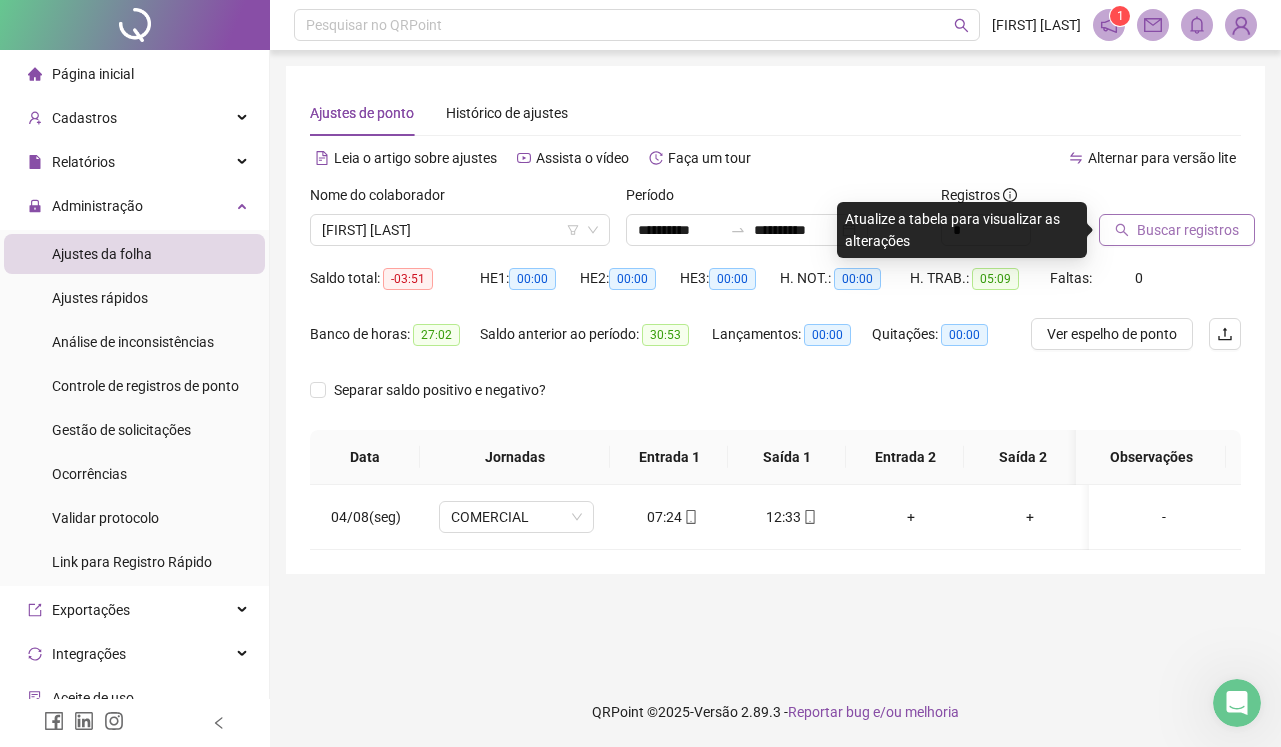 click on "Buscar registros" at bounding box center [1188, 230] 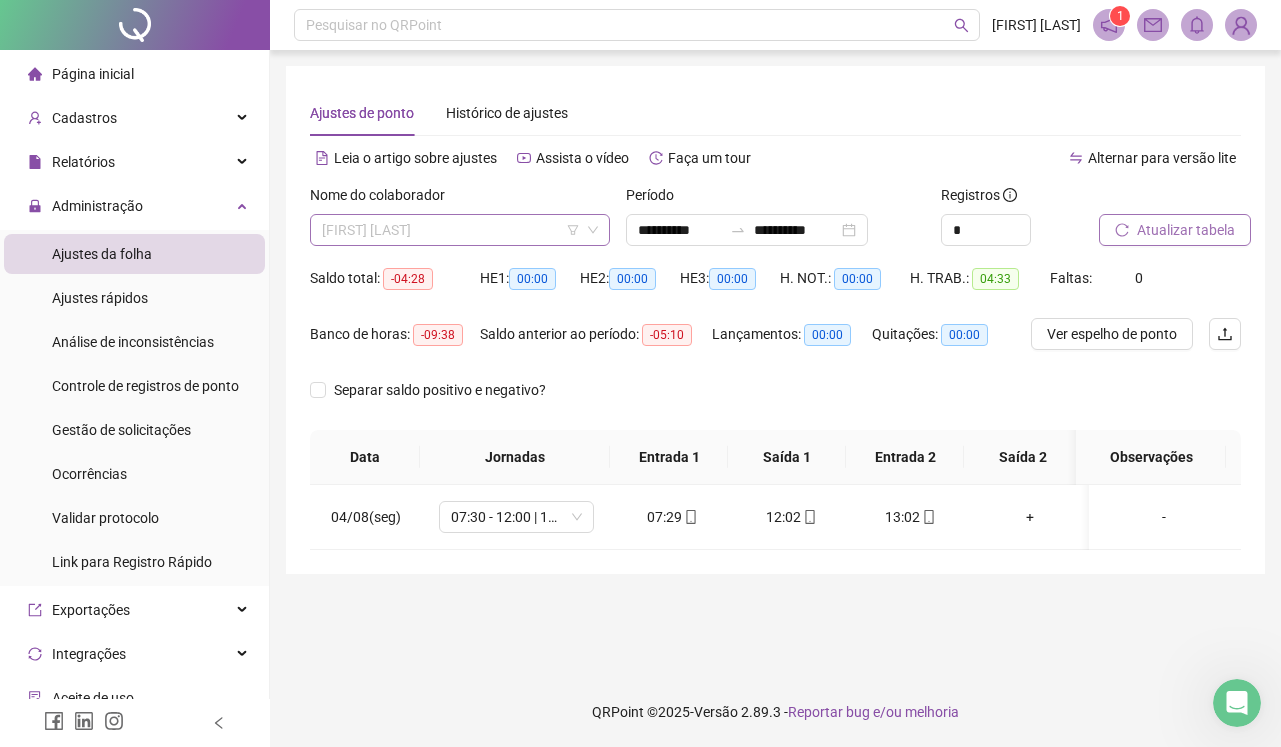click on "[FIRST] [LAST]" at bounding box center (460, 230) 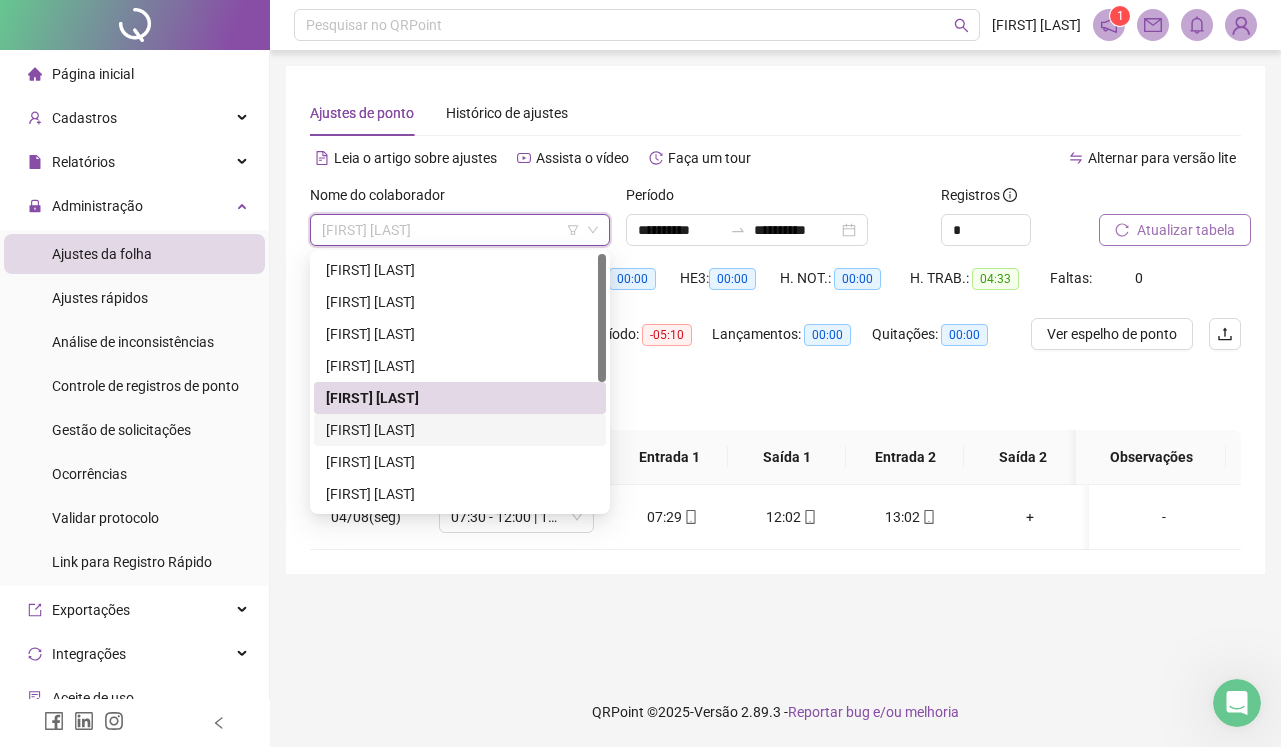 click on "[FIRST] [LAST]" at bounding box center (460, 430) 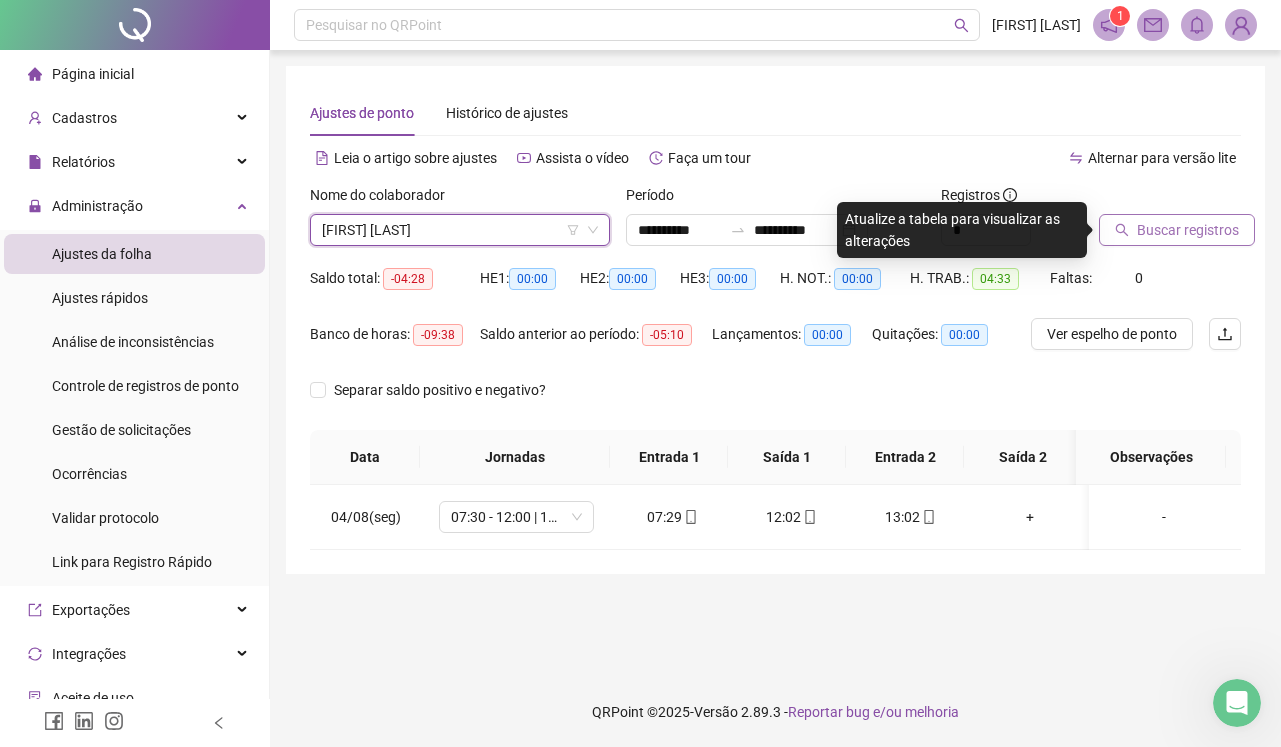 click on "Buscar registros" at bounding box center (1188, 230) 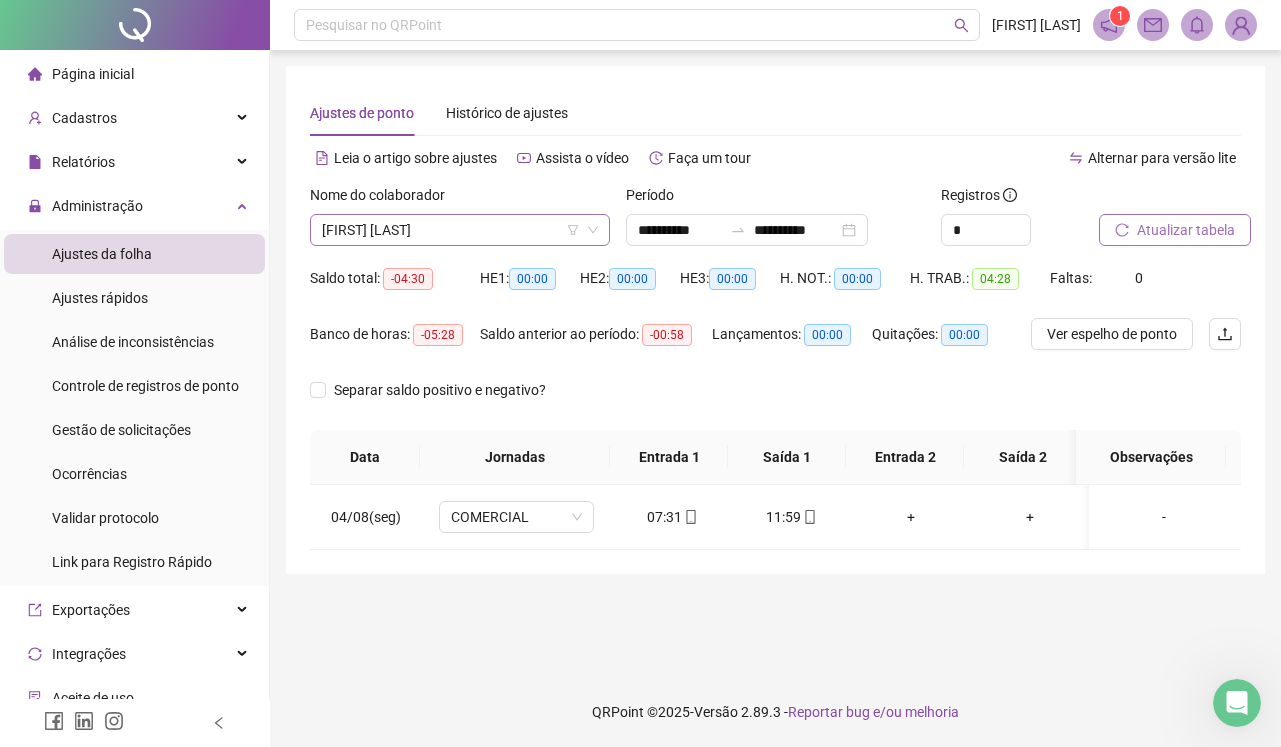 click on "[FIRST] [LAST]" at bounding box center [460, 230] 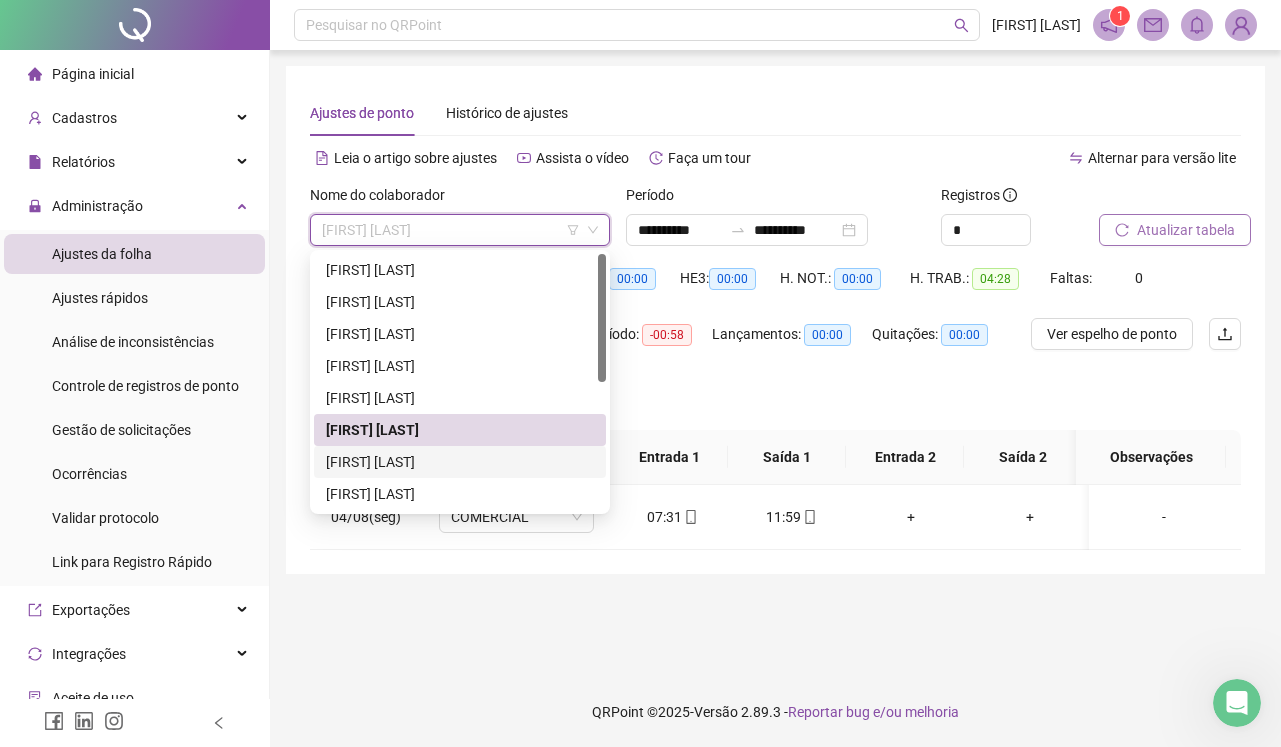 click on "[FIRST] [LAST]" at bounding box center (460, 462) 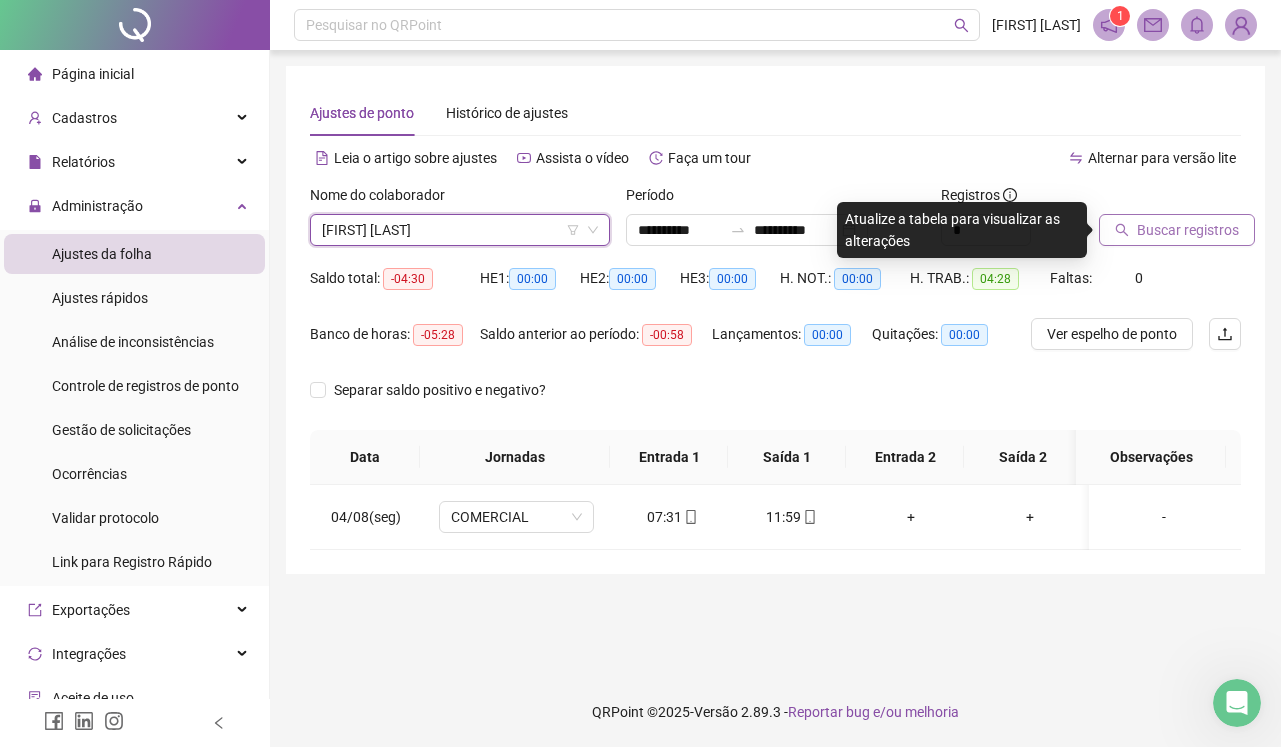 click on "Buscar registros" at bounding box center (1188, 230) 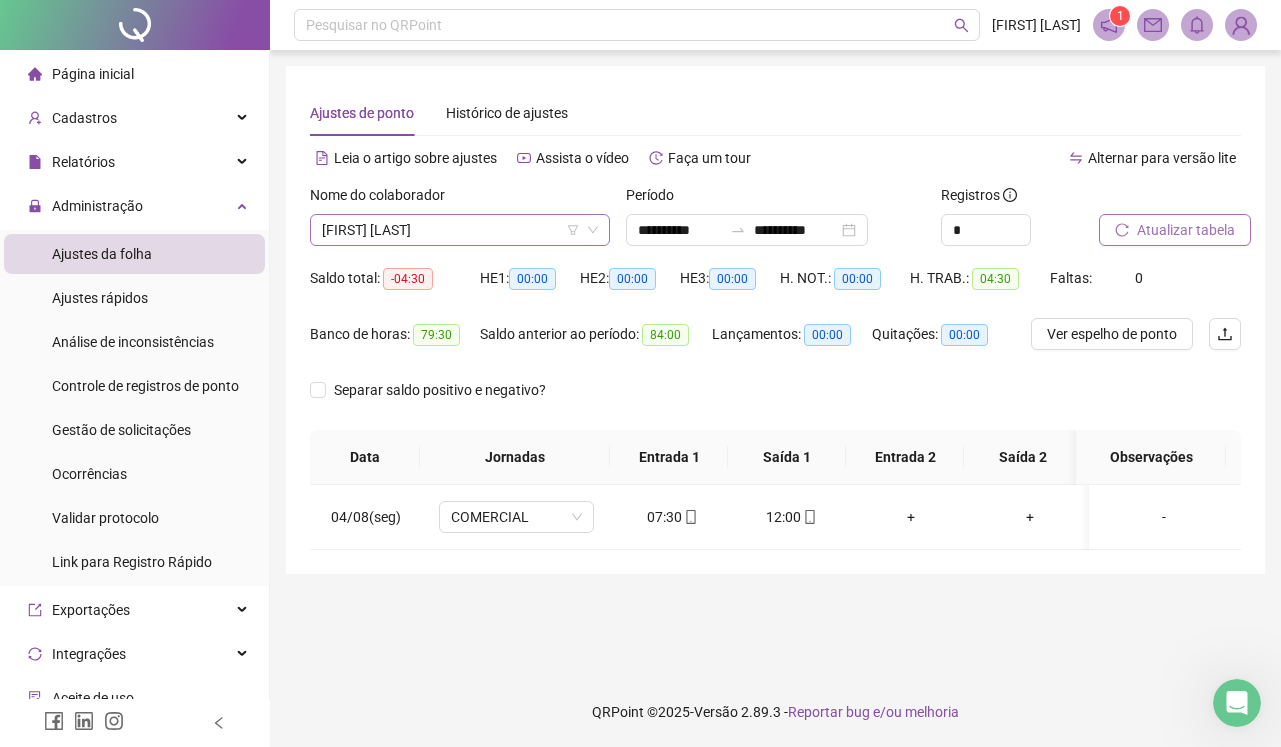 click on "[FIRST] [LAST]" at bounding box center (460, 230) 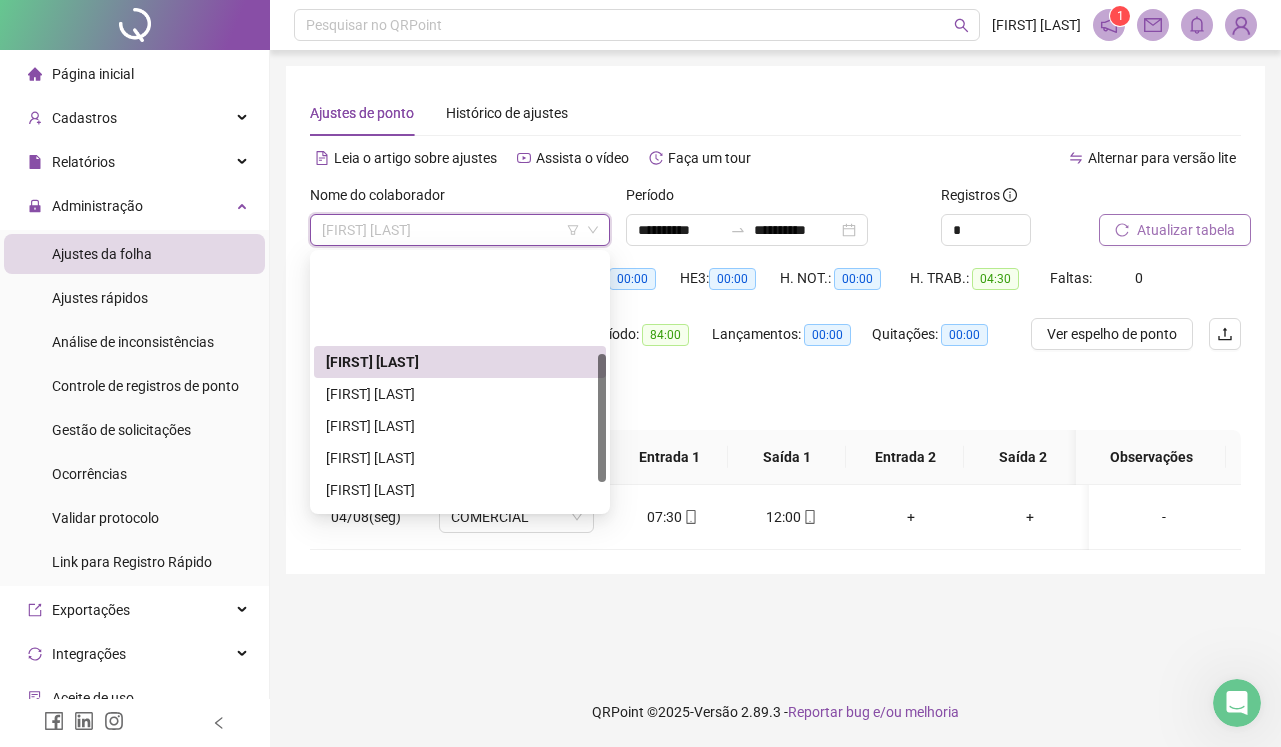 scroll, scrollTop: 200, scrollLeft: 0, axis: vertical 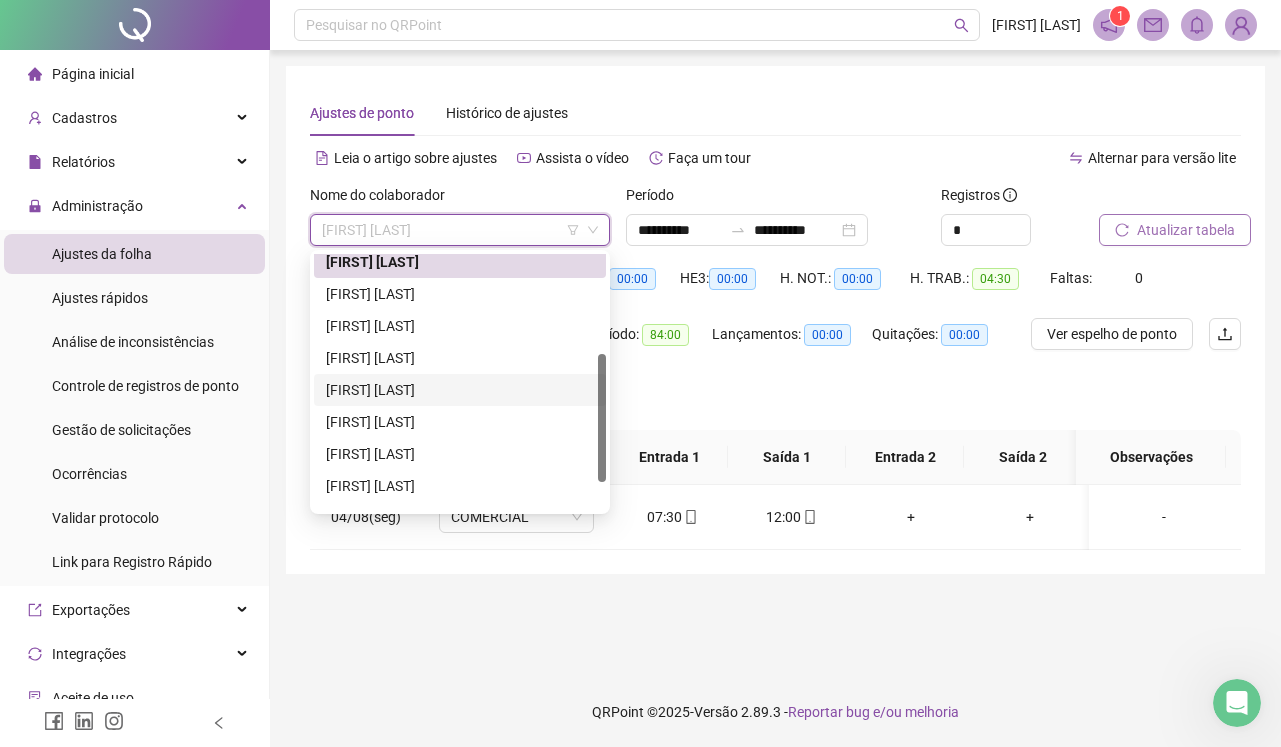 click on "[FIRST] [LAST]" at bounding box center (460, 390) 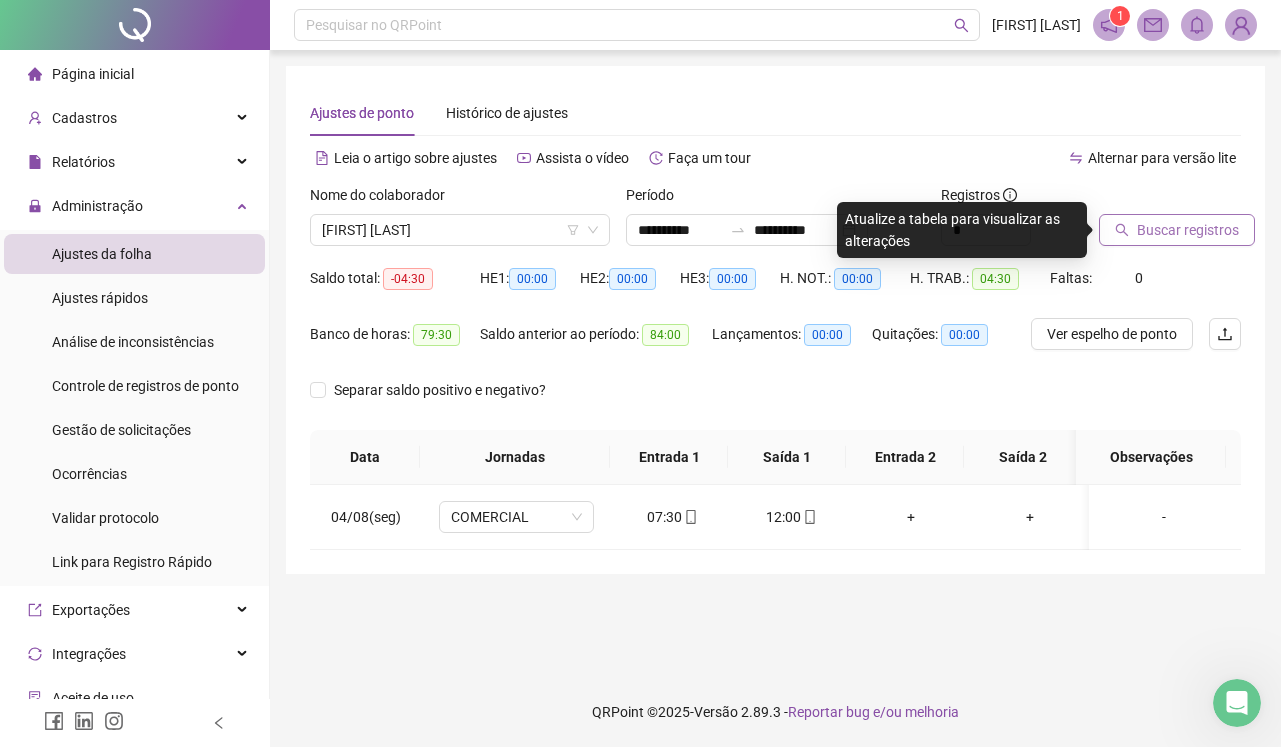 click on "Buscar registros" at bounding box center [1188, 230] 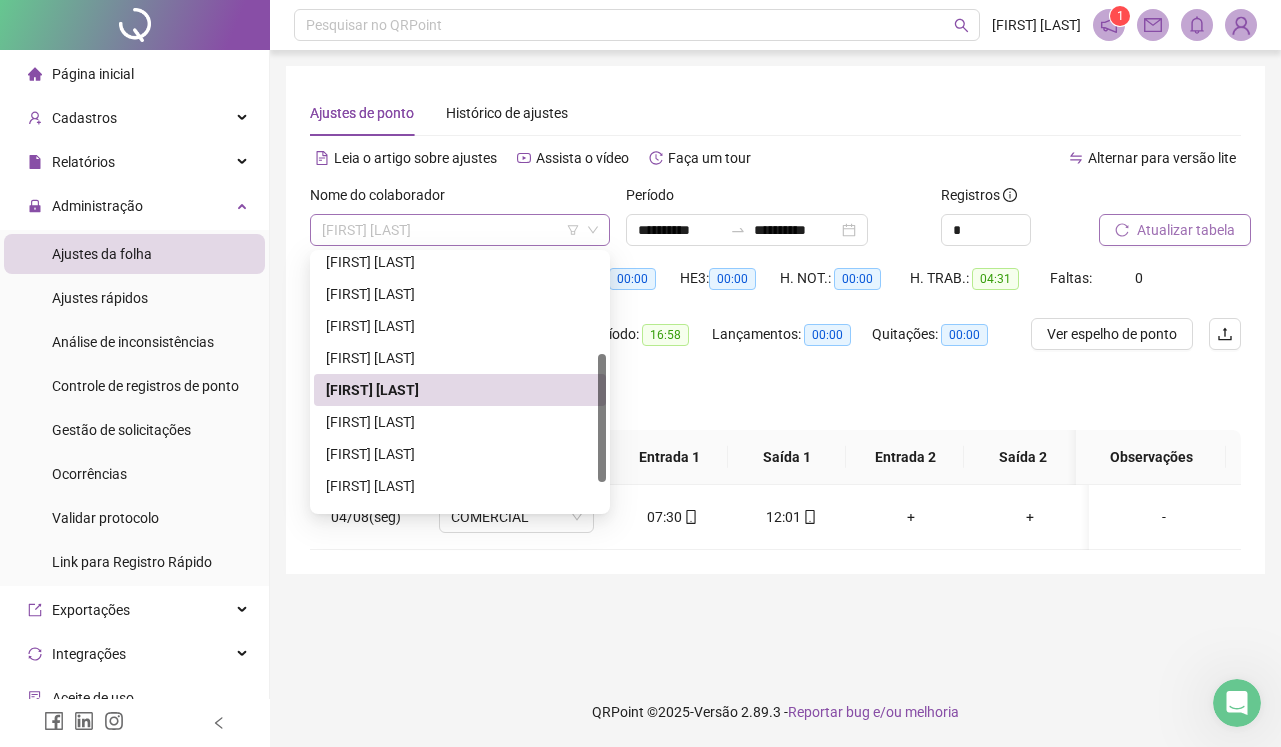 click on "[FIRST] [LAST]" at bounding box center (460, 230) 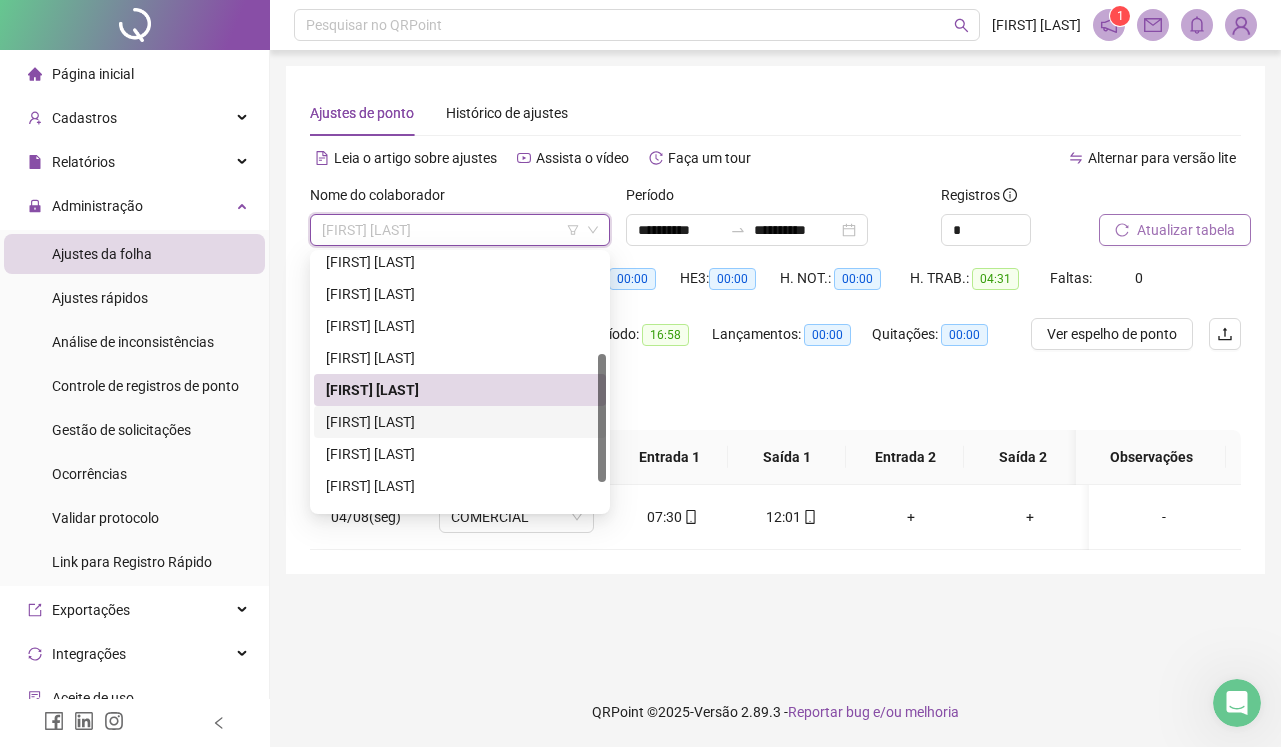 click on "[FIRST] [LAST]" at bounding box center [460, 422] 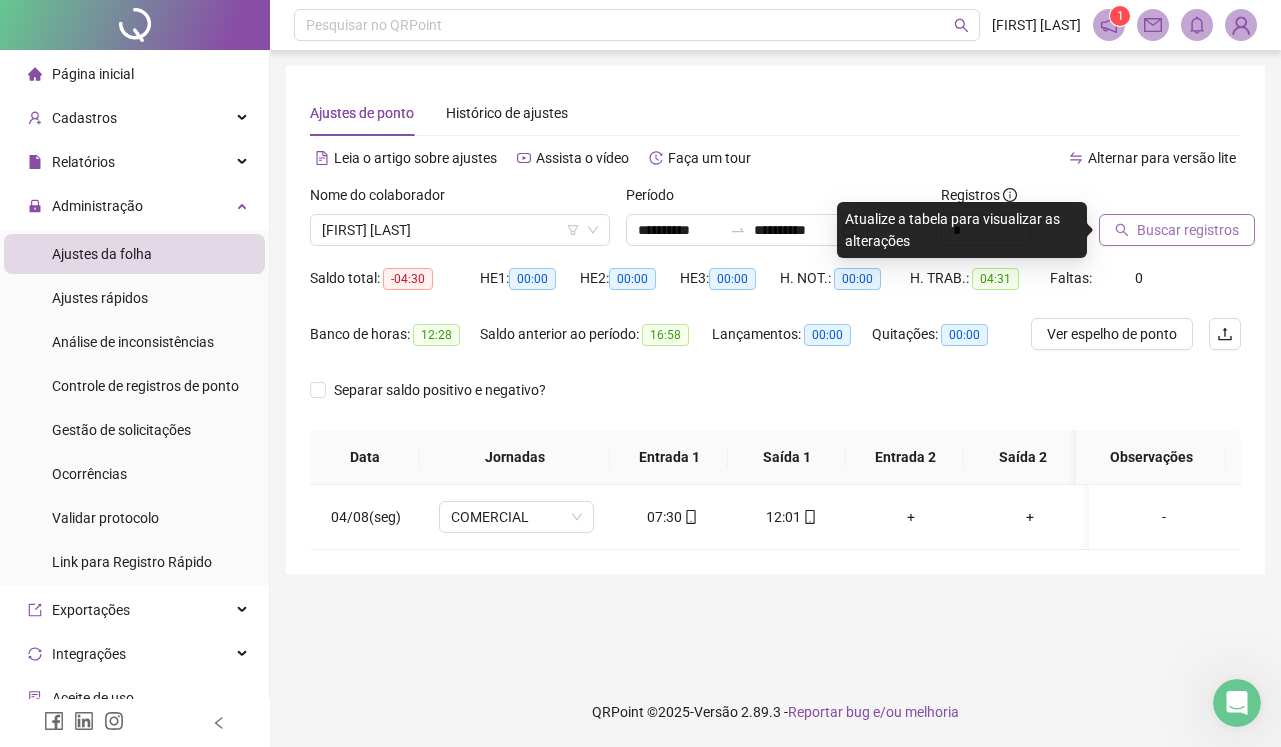 click on "Buscar registros" at bounding box center [1188, 230] 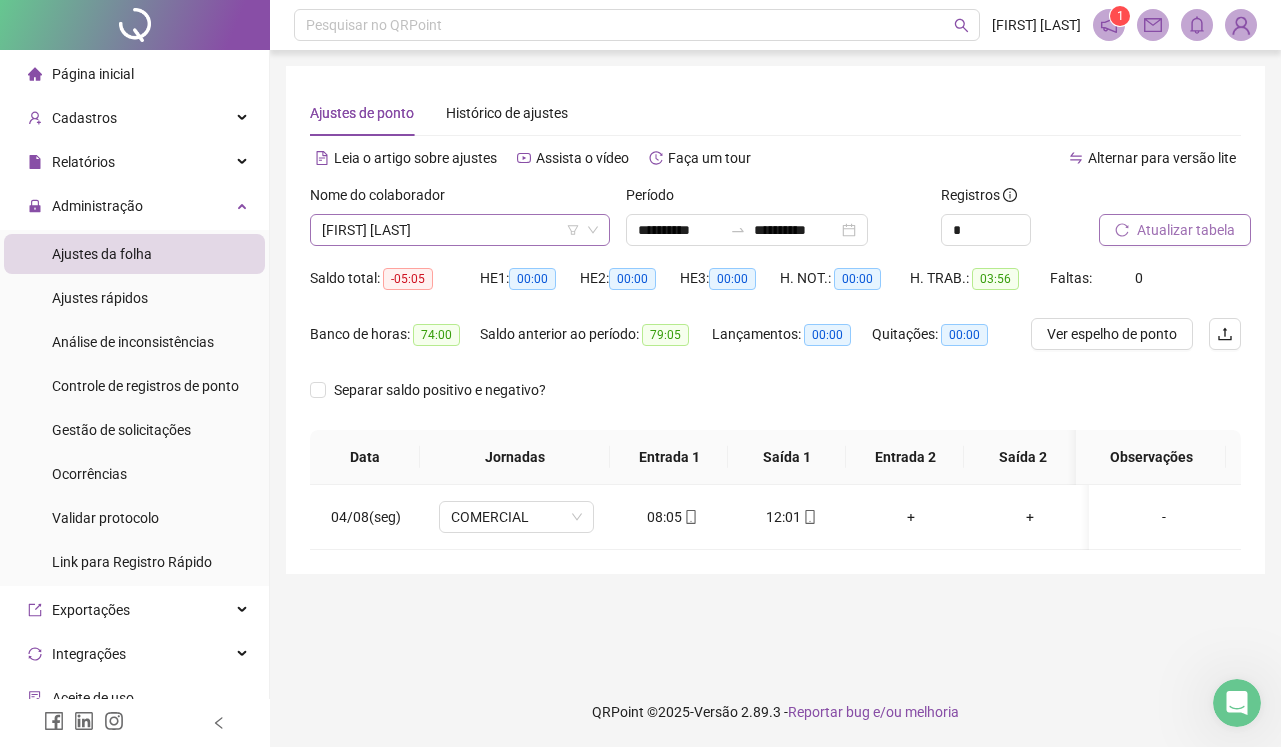 click on "[FIRST] [LAST]" at bounding box center (460, 230) 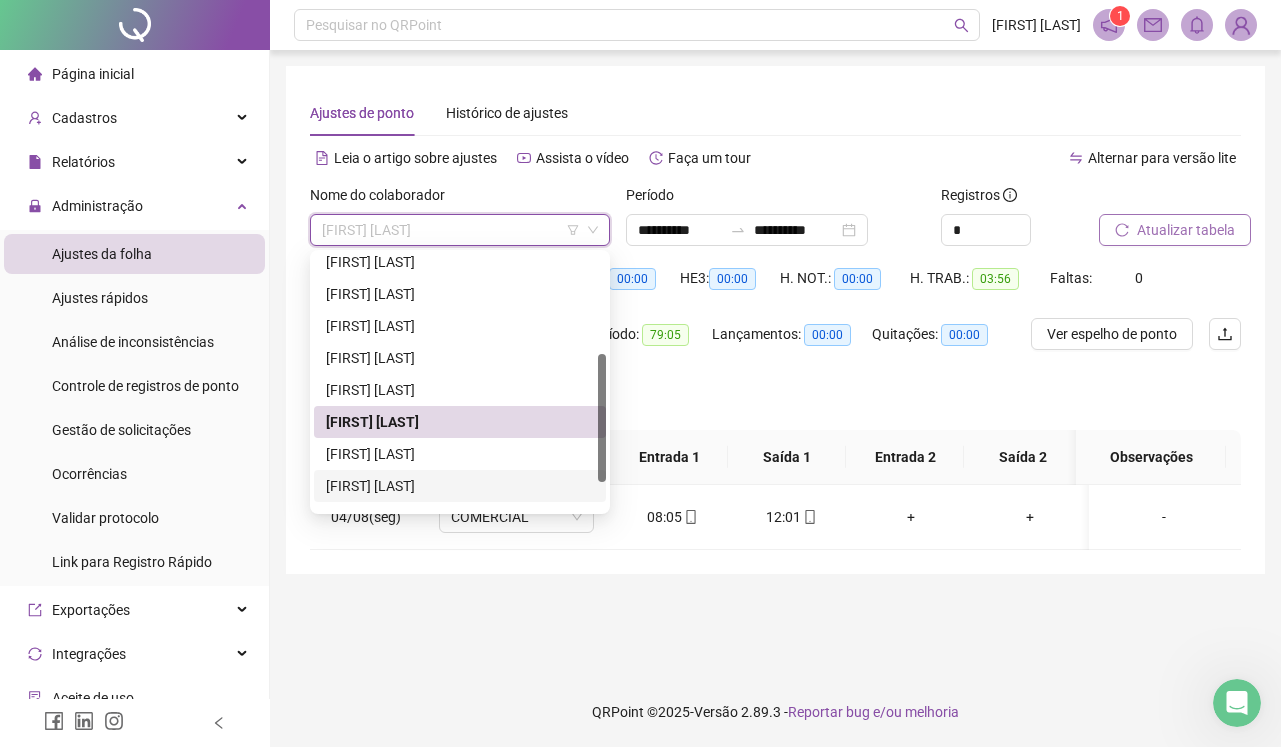 click on "[FIRST] [LAST]" at bounding box center [460, 486] 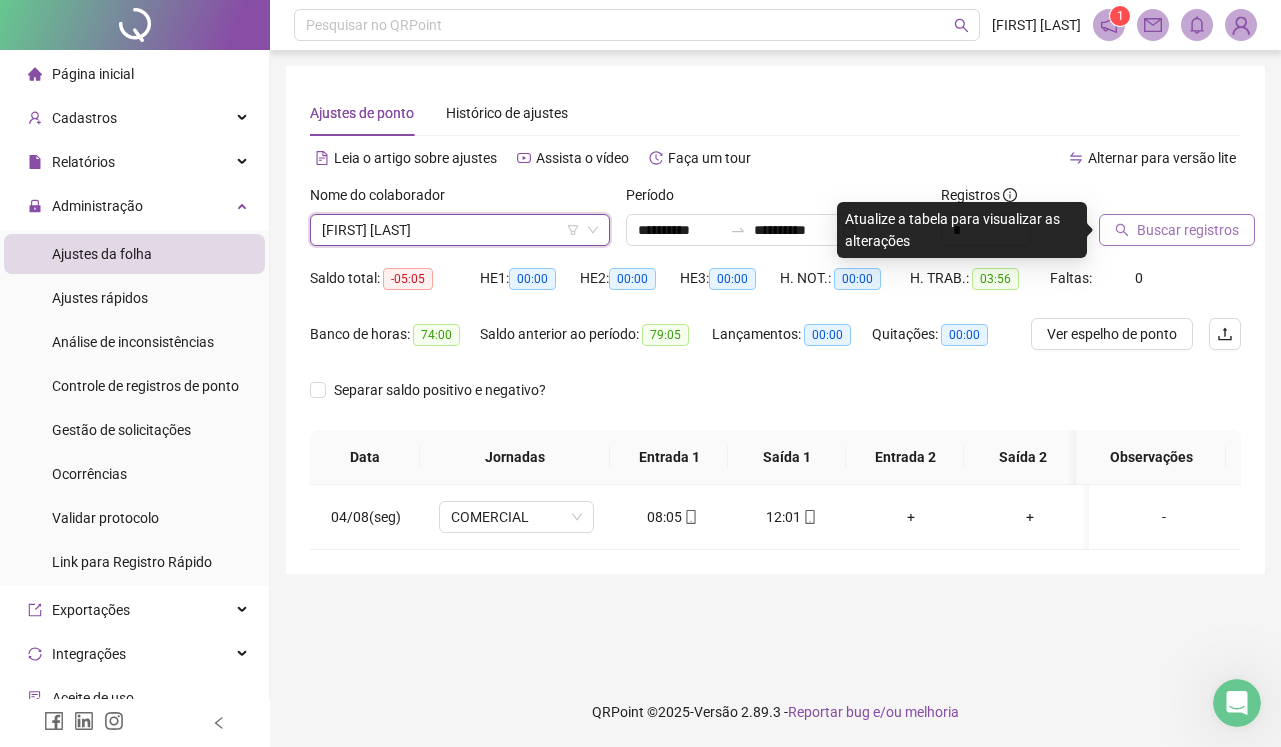 click at bounding box center [1145, 199] 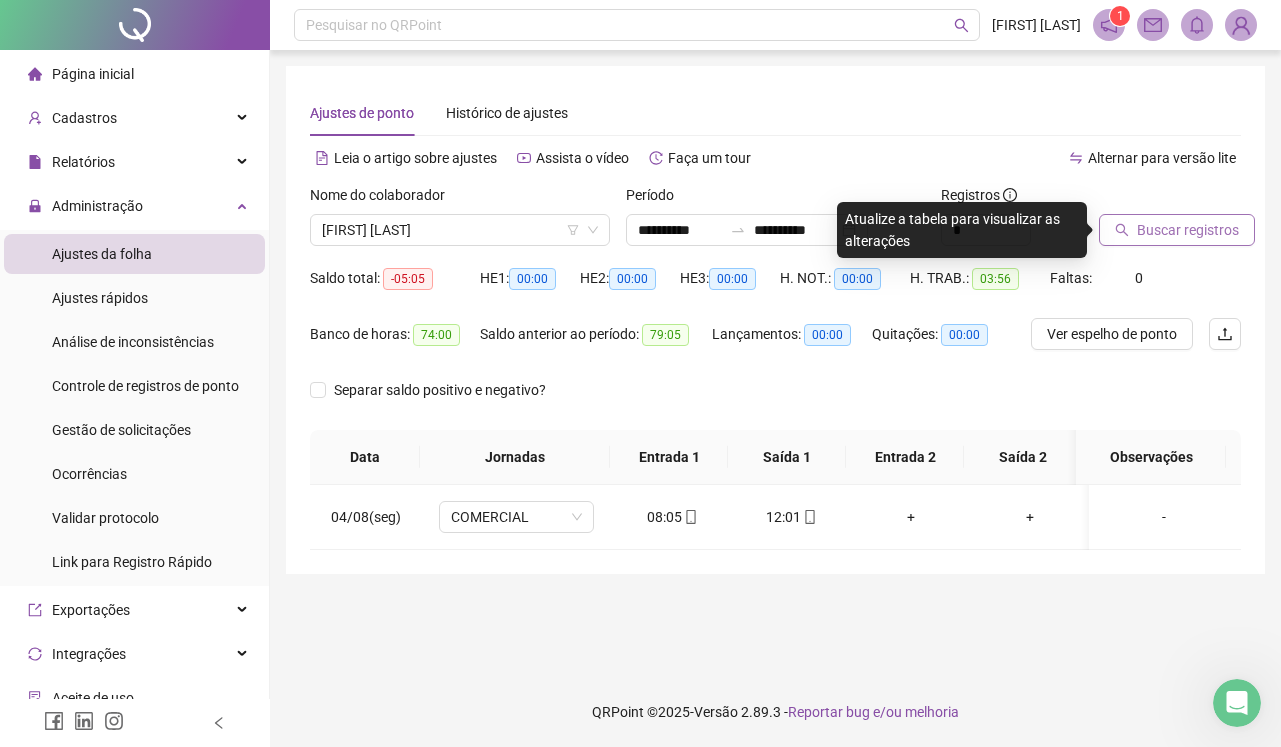 click on "Buscar registros" at bounding box center (1177, 230) 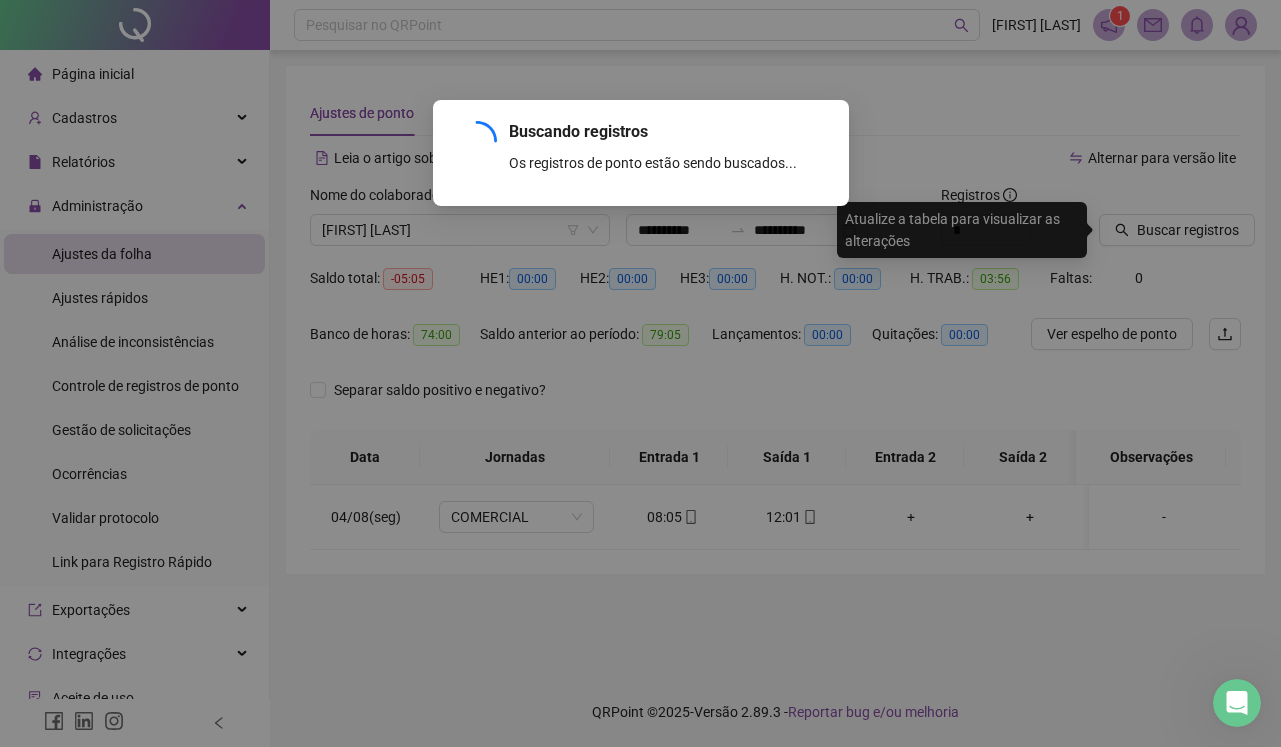 click on "Buscando registros Os registros de ponto estão sendo buscados... OK" at bounding box center (640, 373) 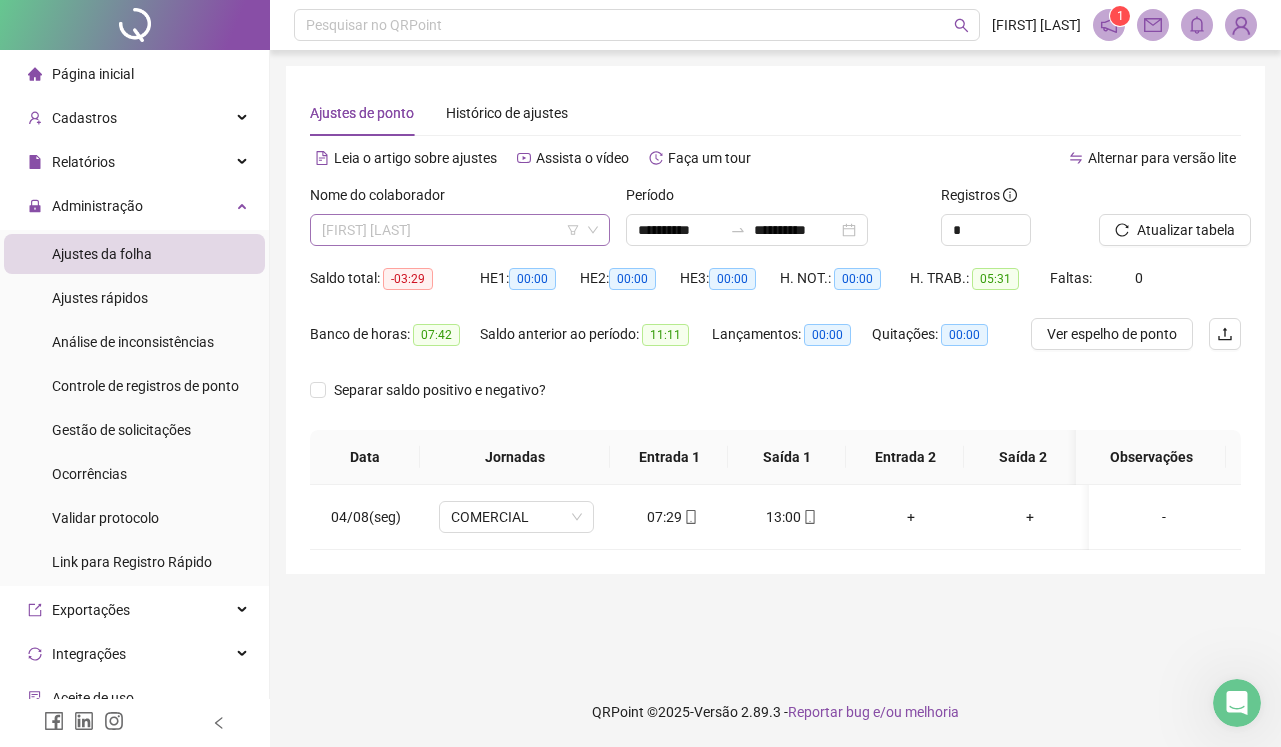 click on "[FIRST] [LAST]" at bounding box center (460, 230) 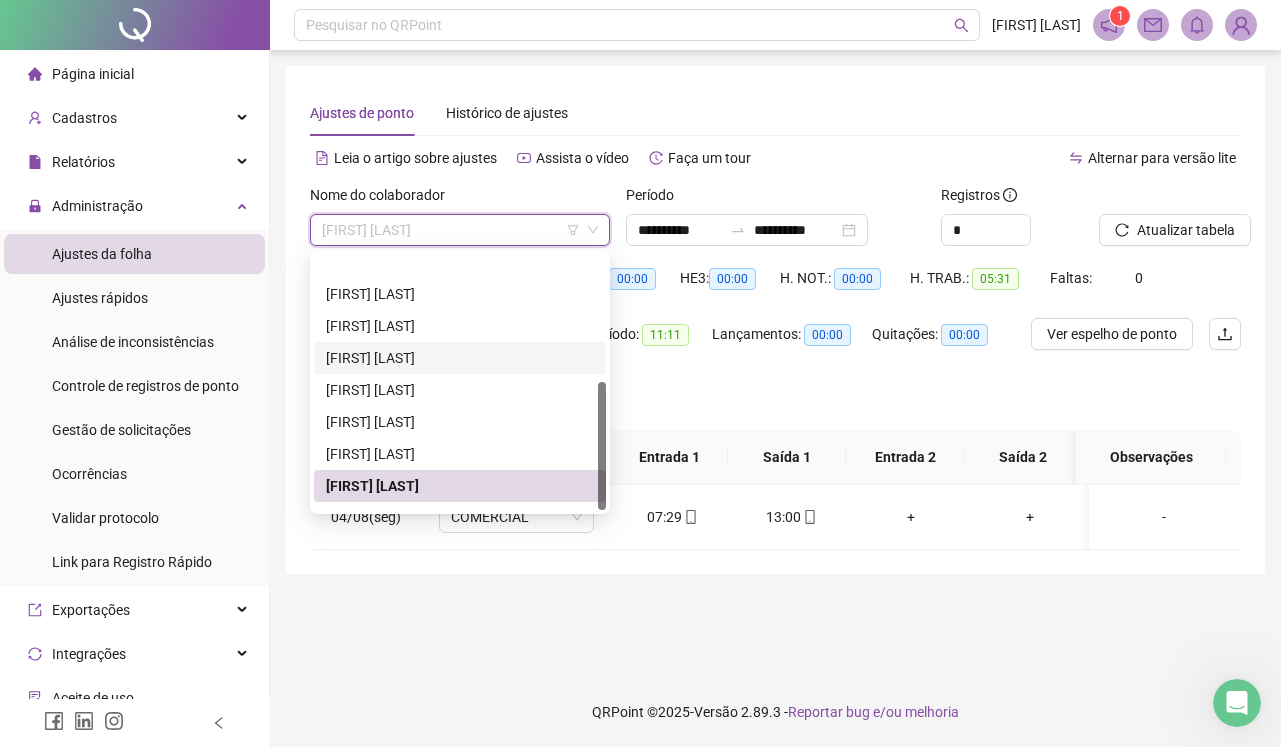 scroll, scrollTop: 256, scrollLeft: 0, axis: vertical 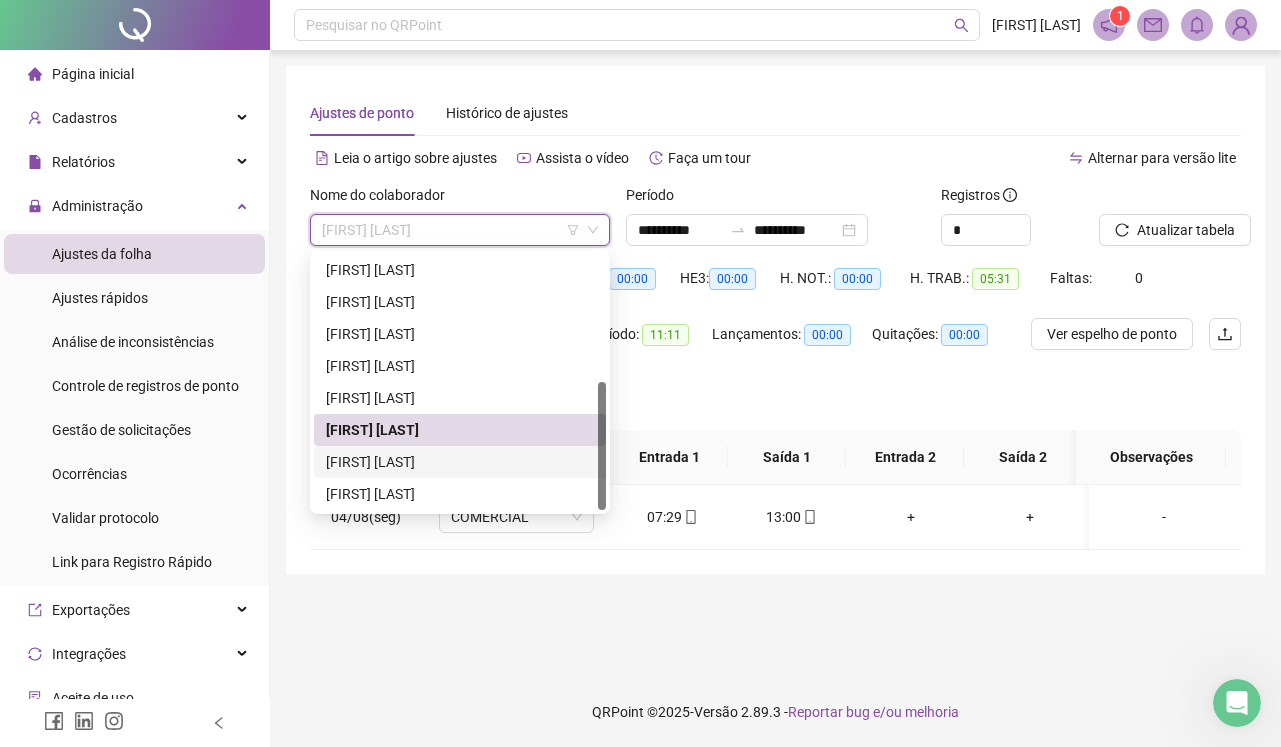 click on "[FIRST] [LAST]" at bounding box center (460, 462) 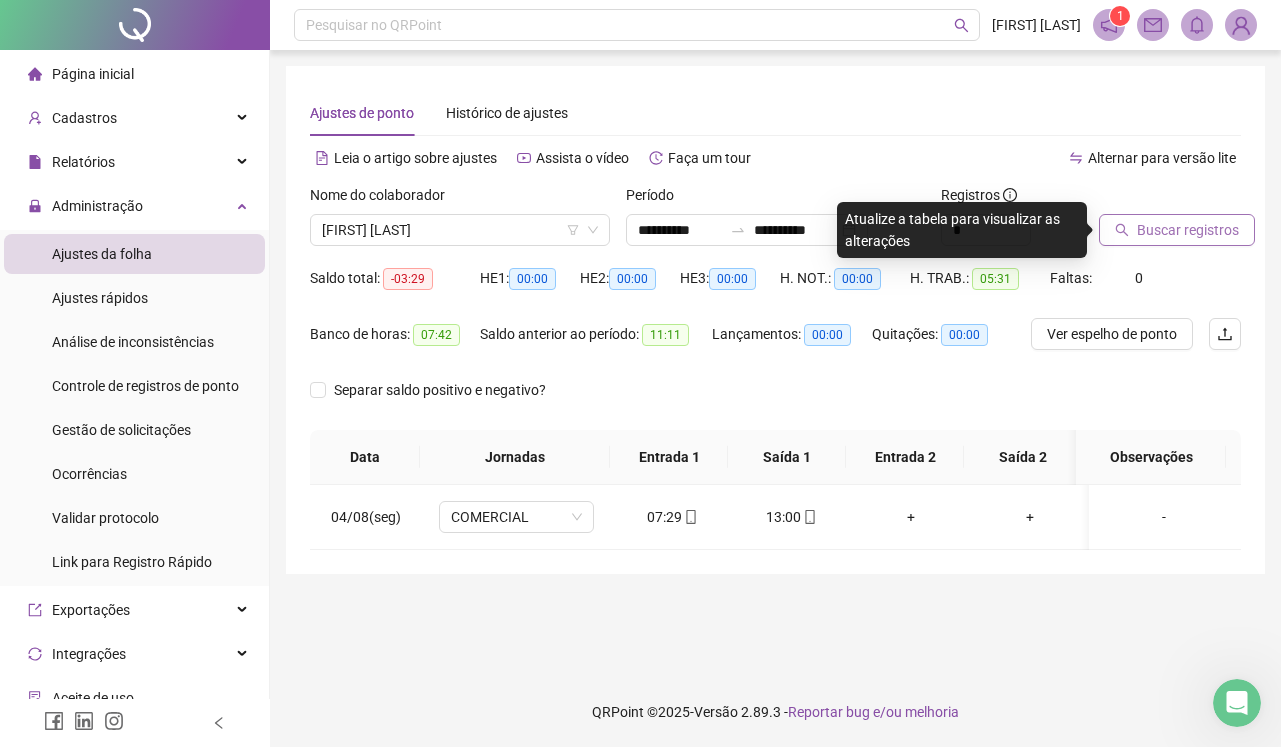click on "Buscar registros" at bounding box center [1188, 230] 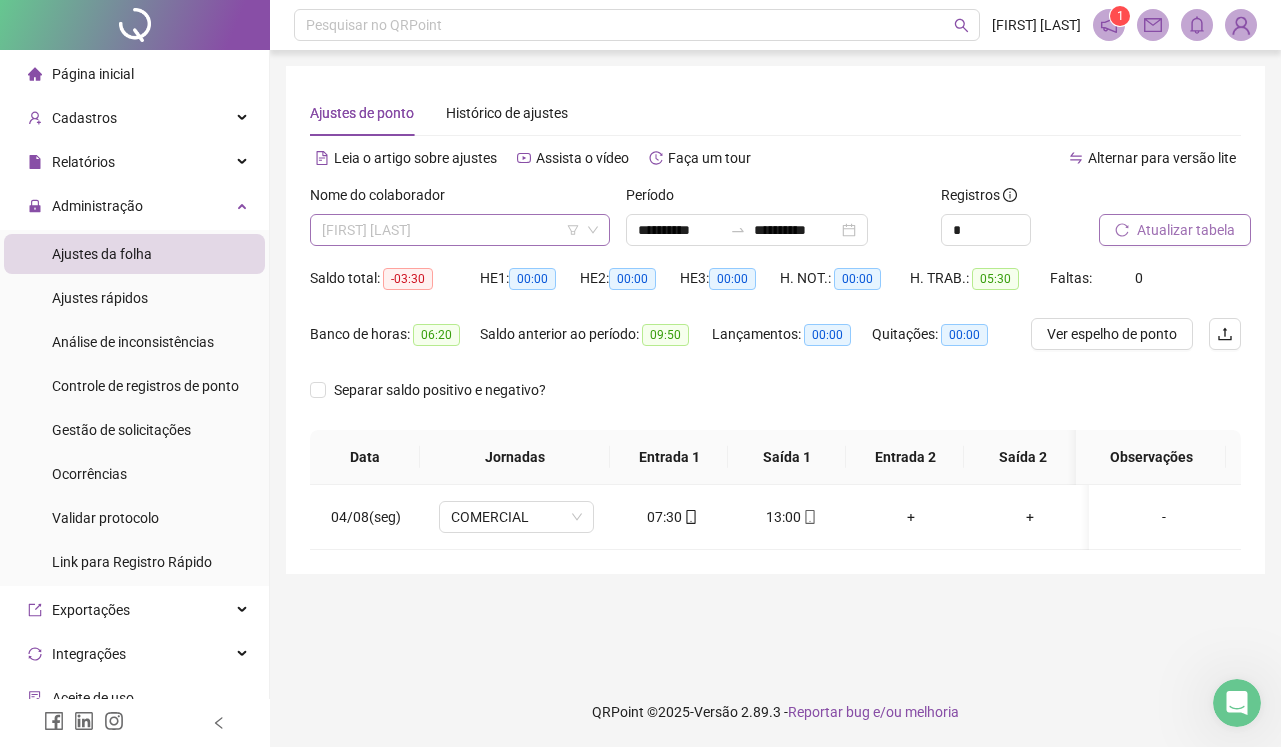 click on "[FIRST] [LAST]" at bounding box center [460, 230] 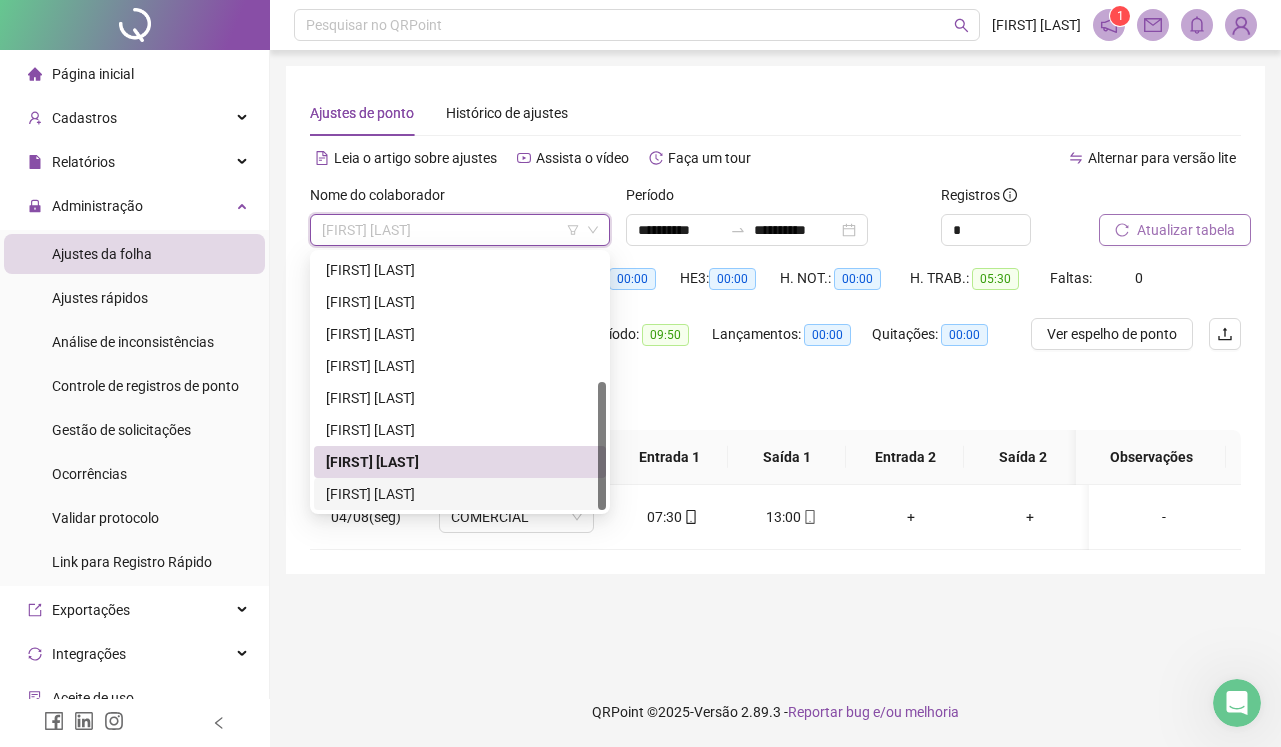 click on "[FIRST] [LAST]" at bounding box center (460, 494) 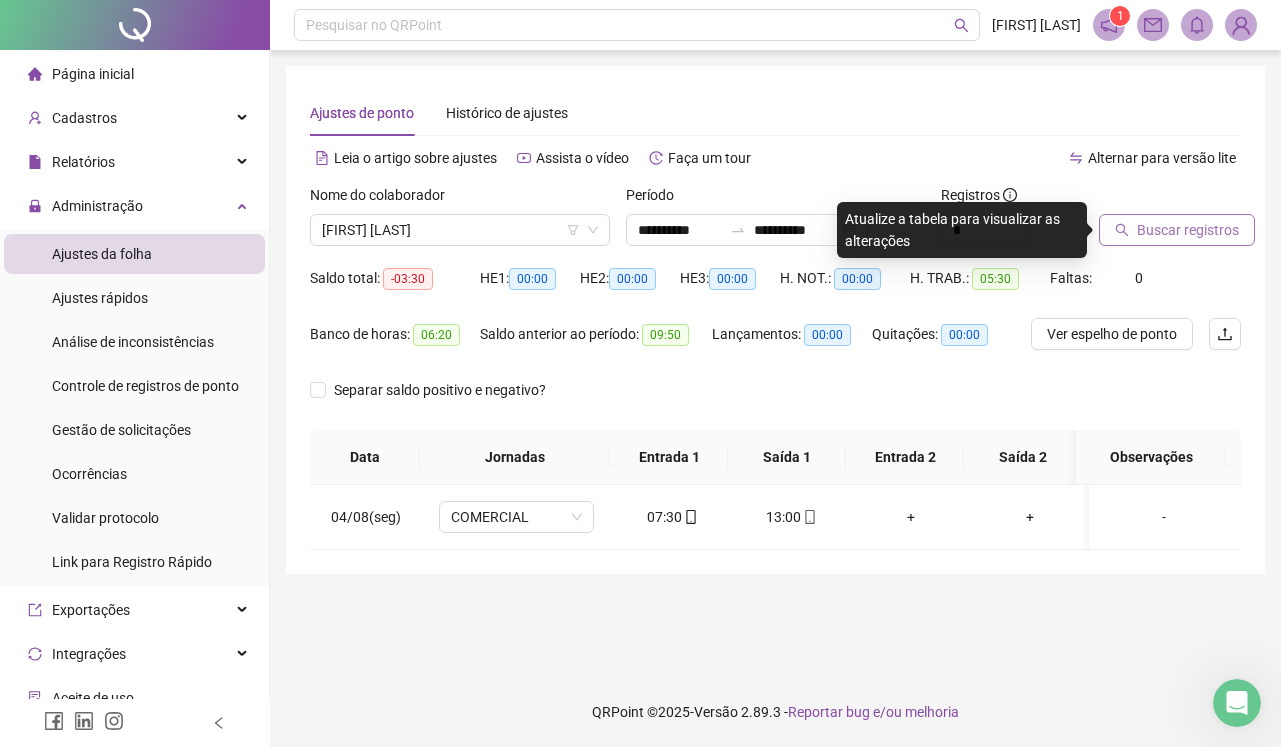 click on "Buscar registros" at bounding box center [1188, 230] 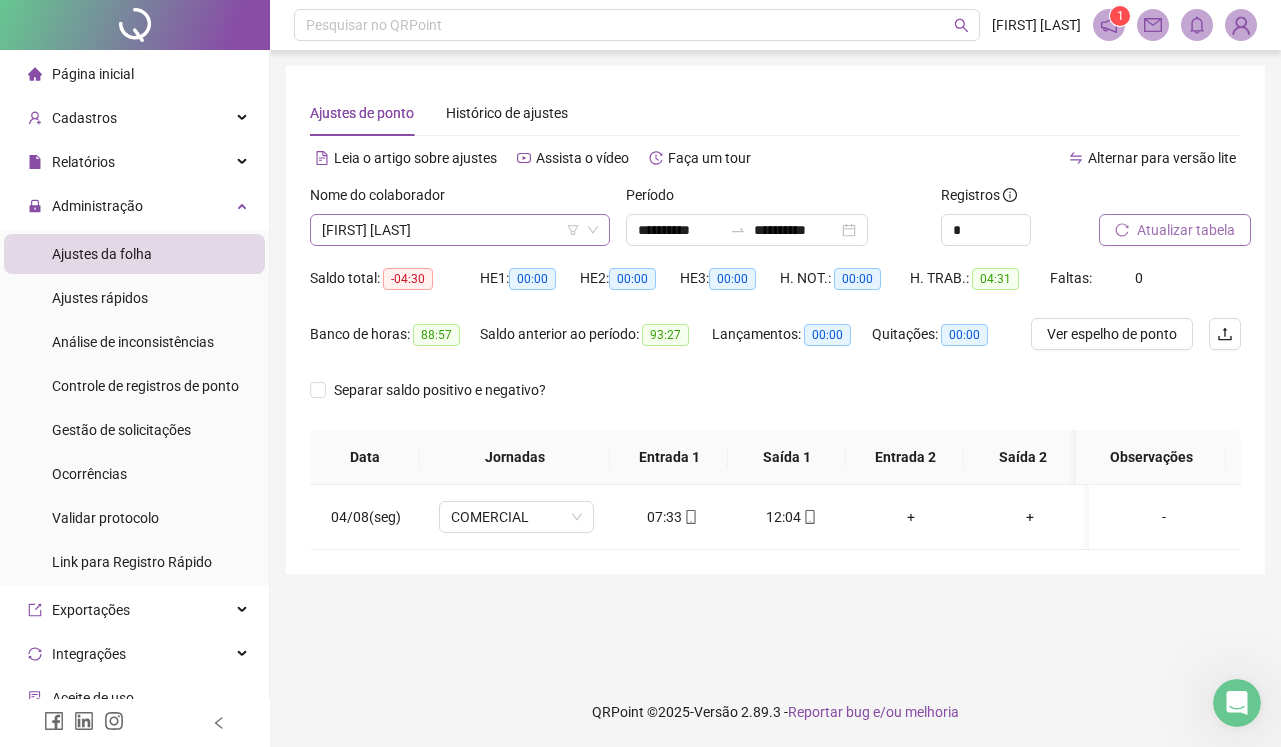 click on "[FIRST] [LAST]" at bounding box center [460, 230] 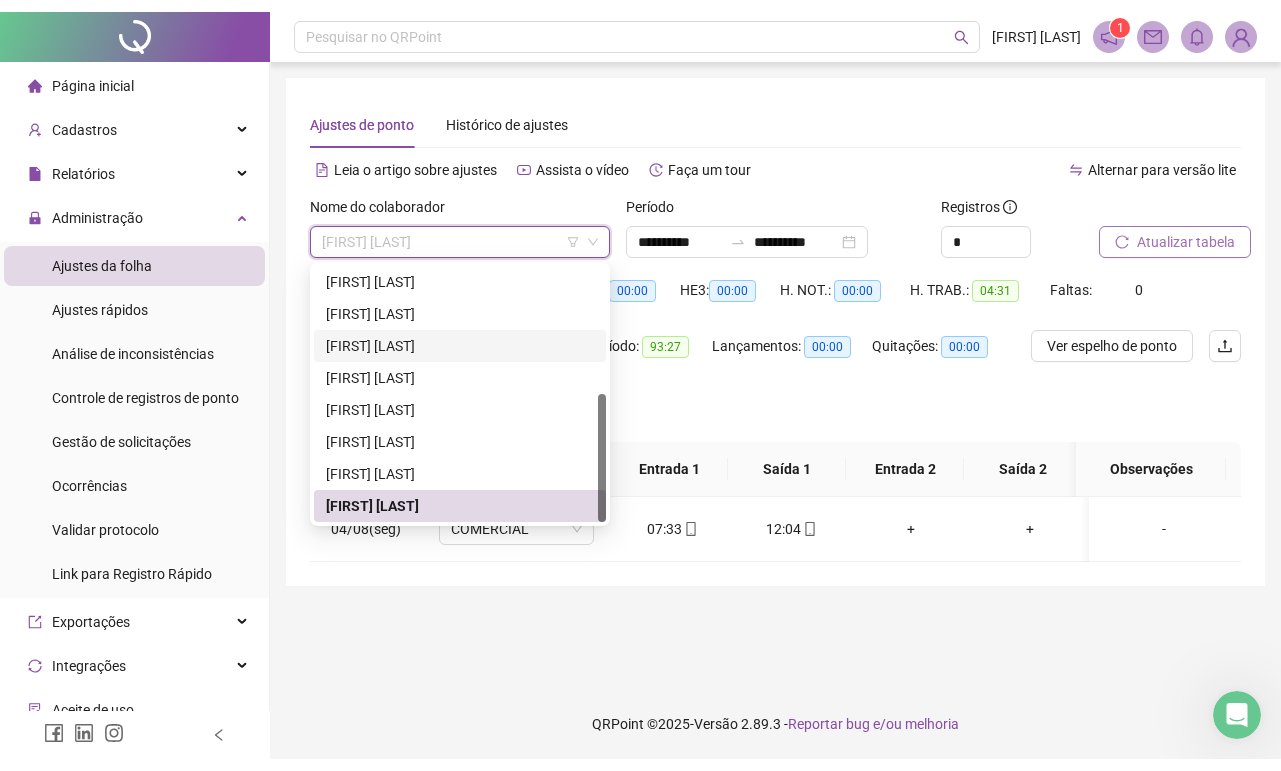 scroll, scrollTop: 0, scrollLeft: 0, axis: both 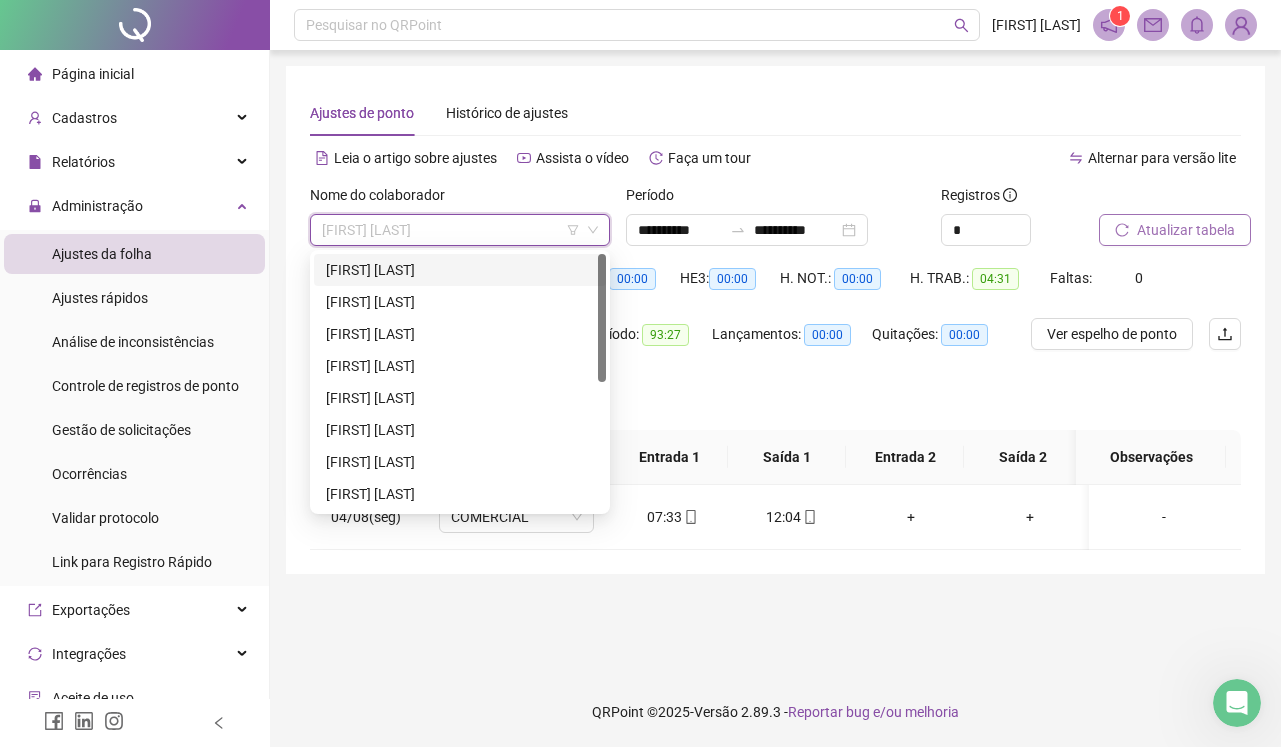 click on "[FIRST] [LAST]" at bounding box center (460, 270) 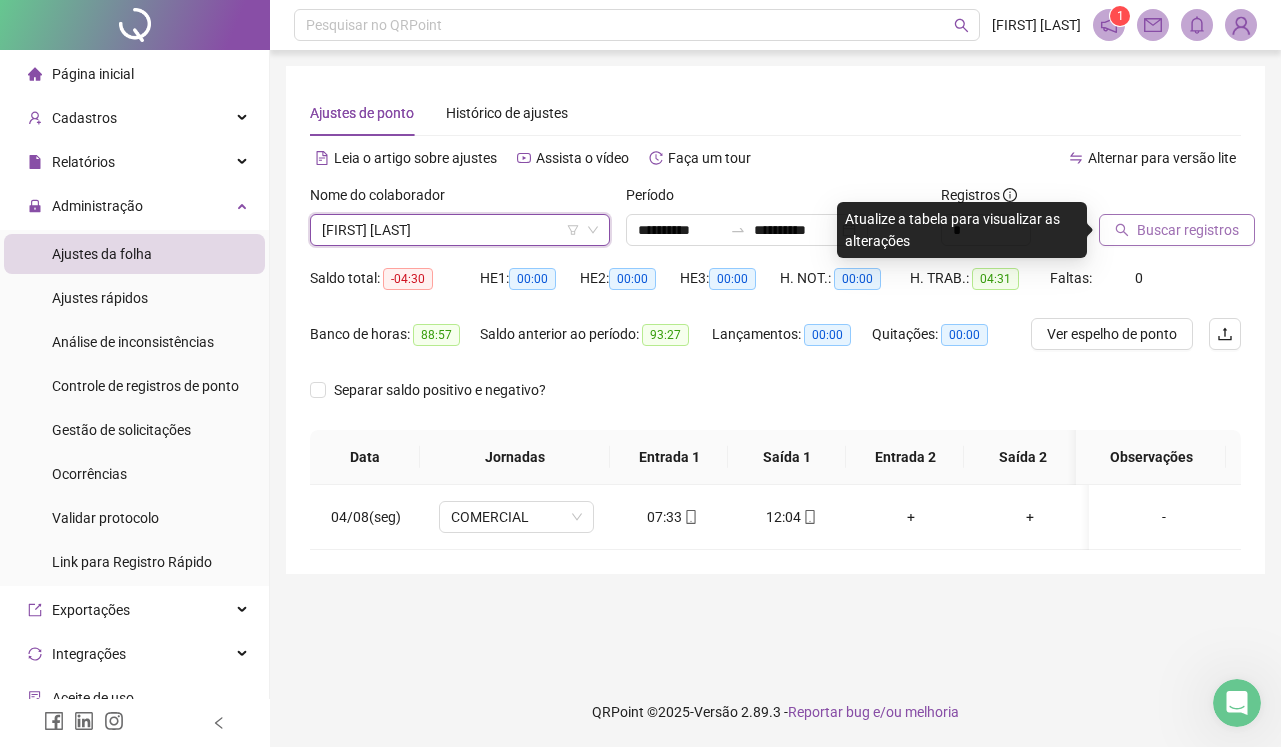 click on "Buscar registros" at bounding box center (1177, 230) 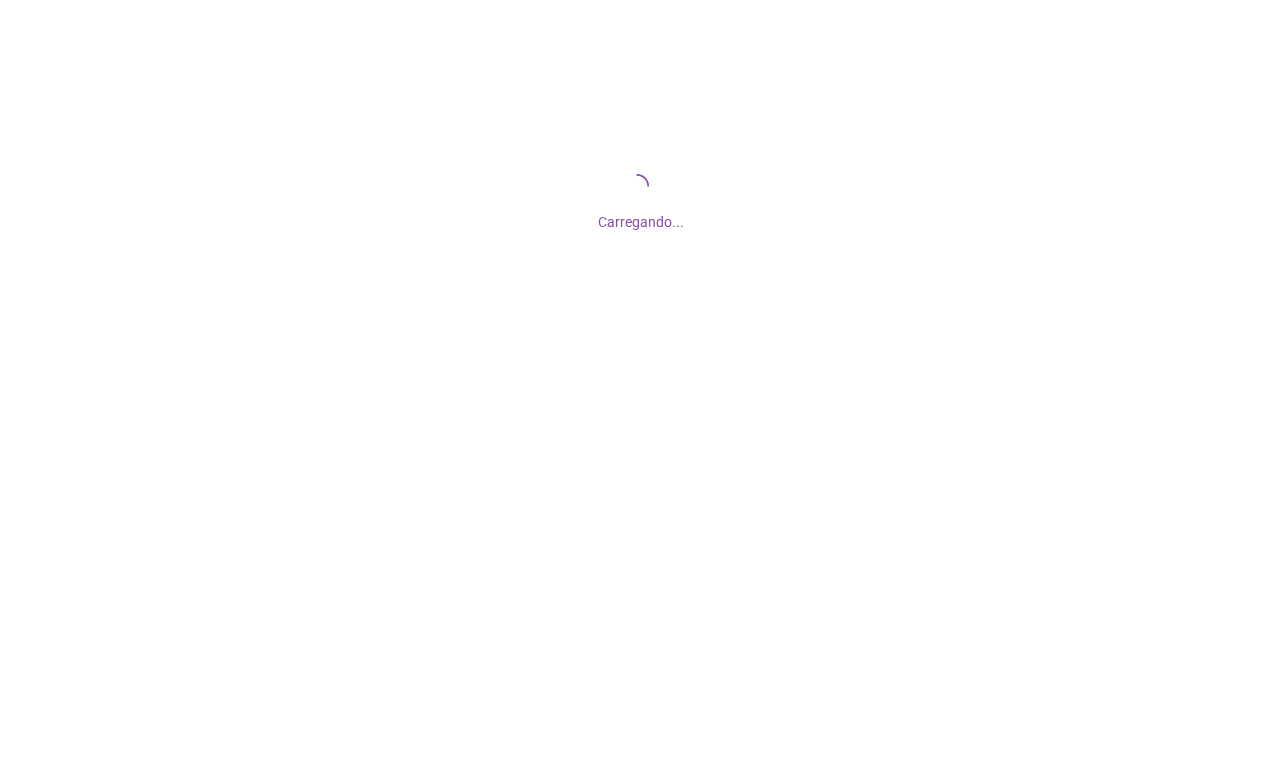 scroll, scrollTop: 0, scrollLeft: 0, axis: both 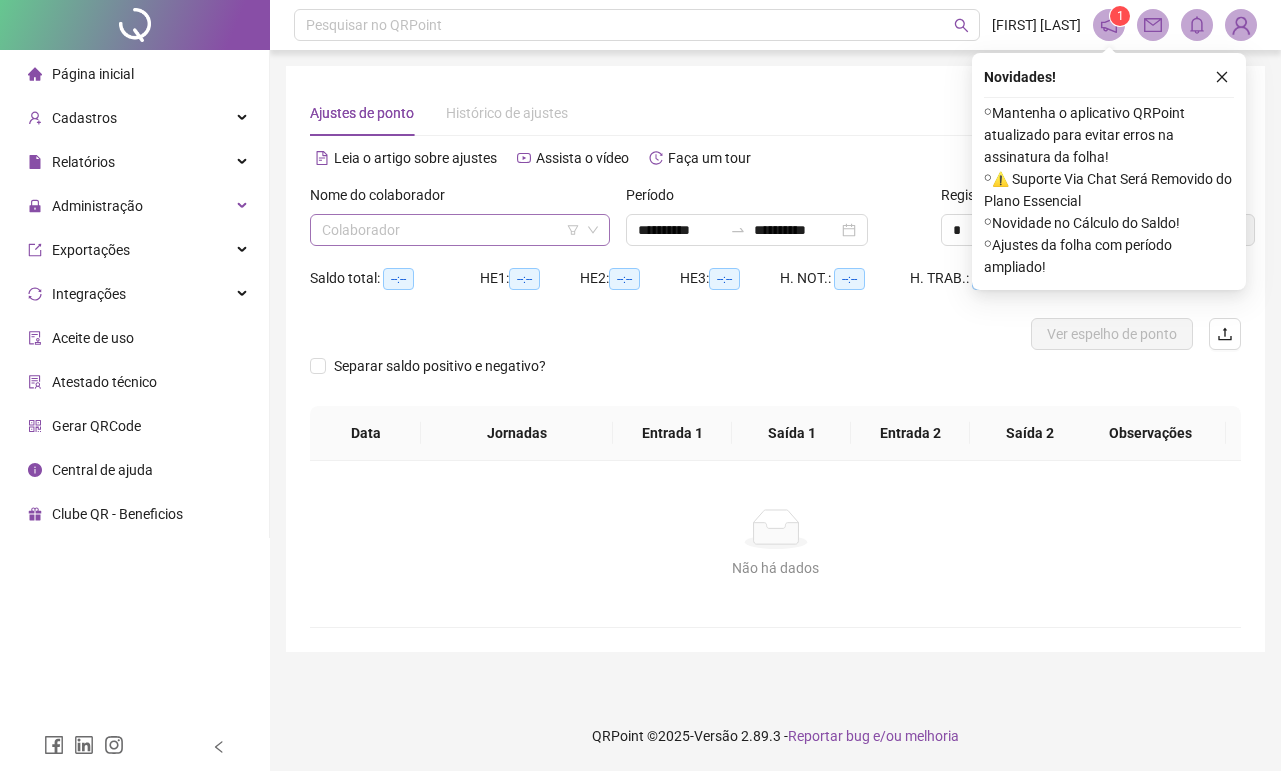 click at bounding box center (451, 230) 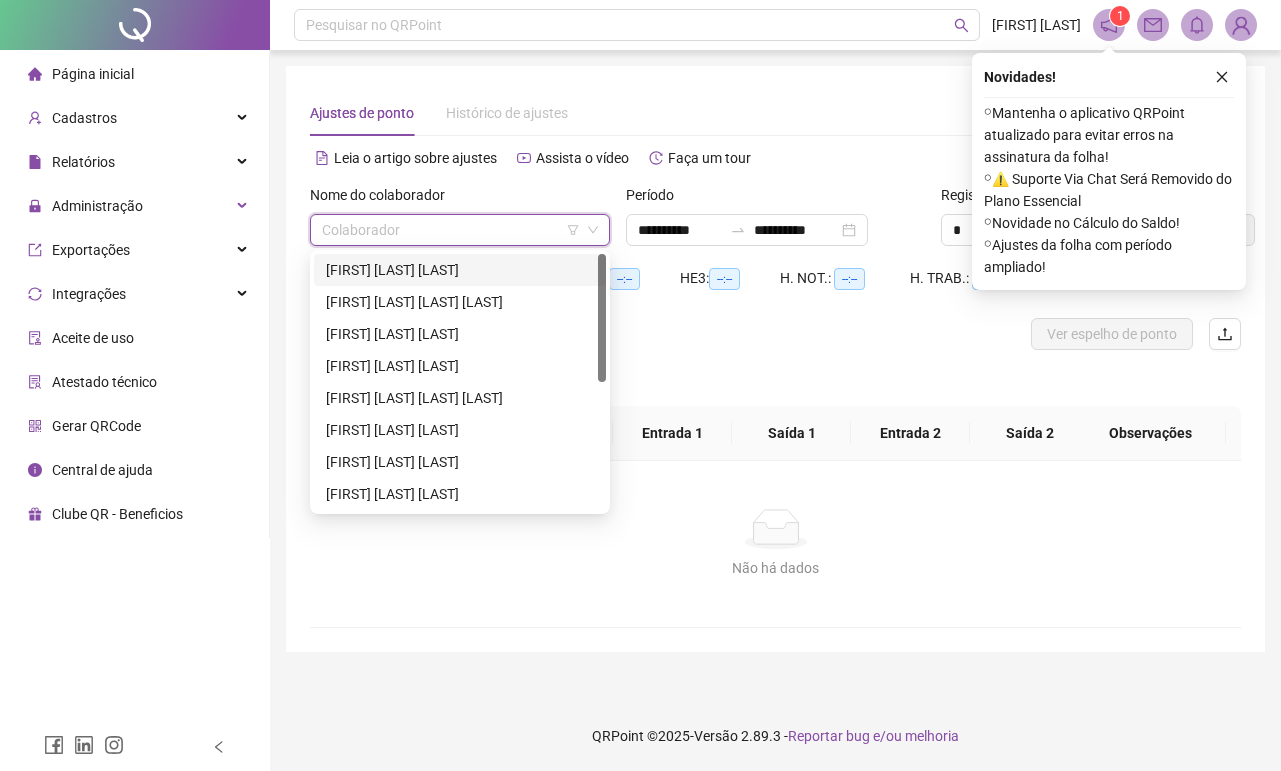 click on "[FIRST] [LAST]" at bounding box center [460, 270] 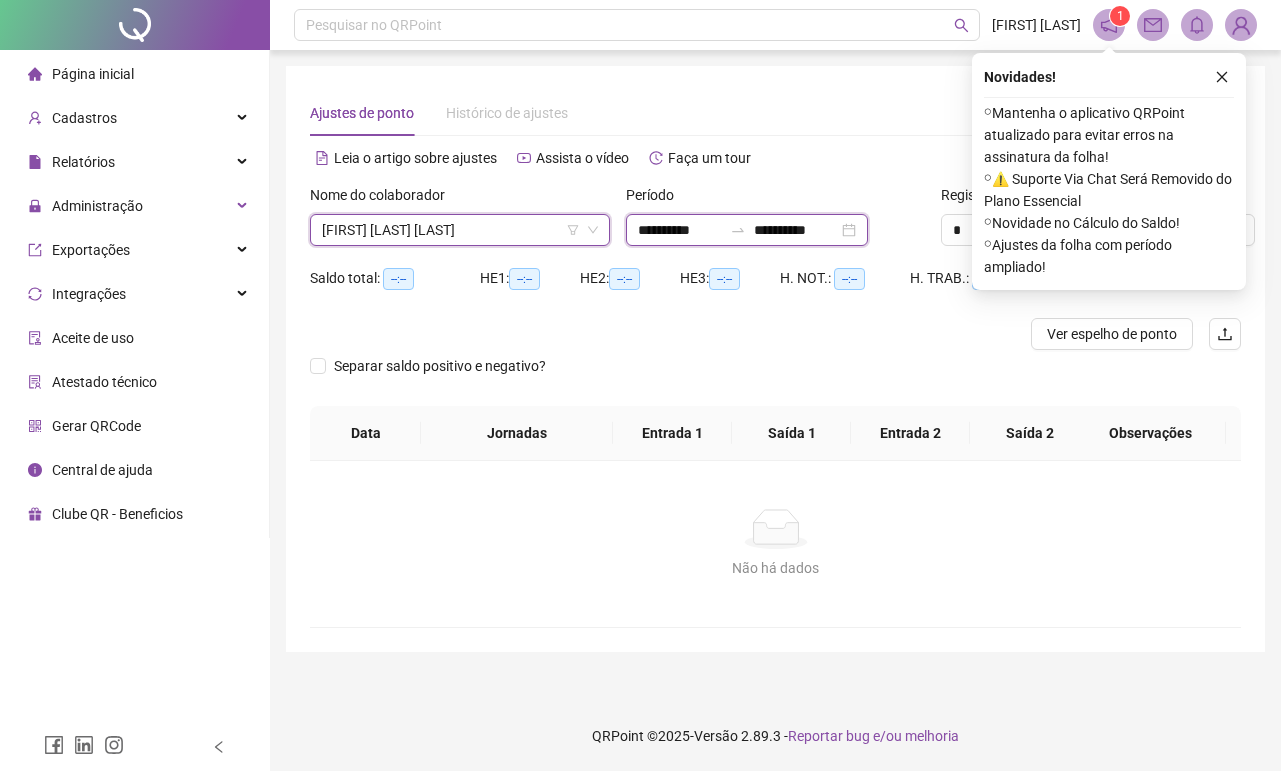 click on "**********" at bounding box center [680, 230] 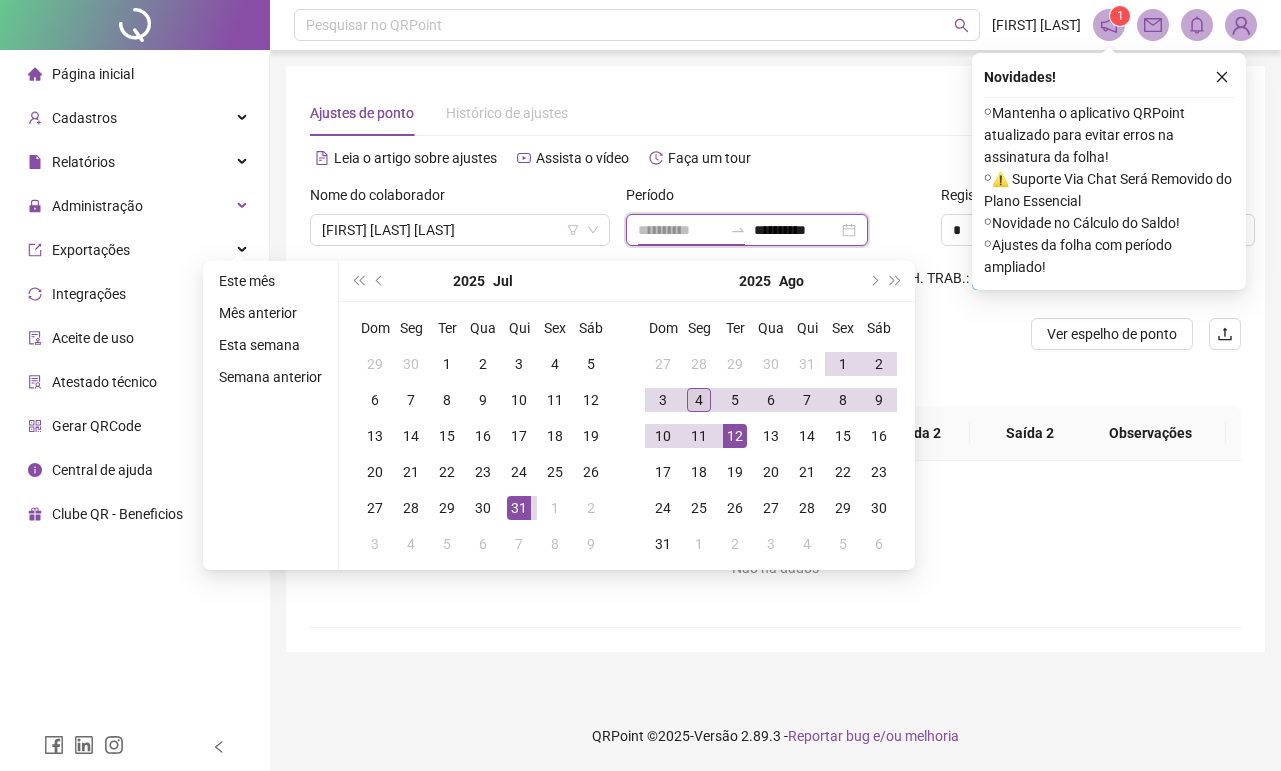 type on "**********" 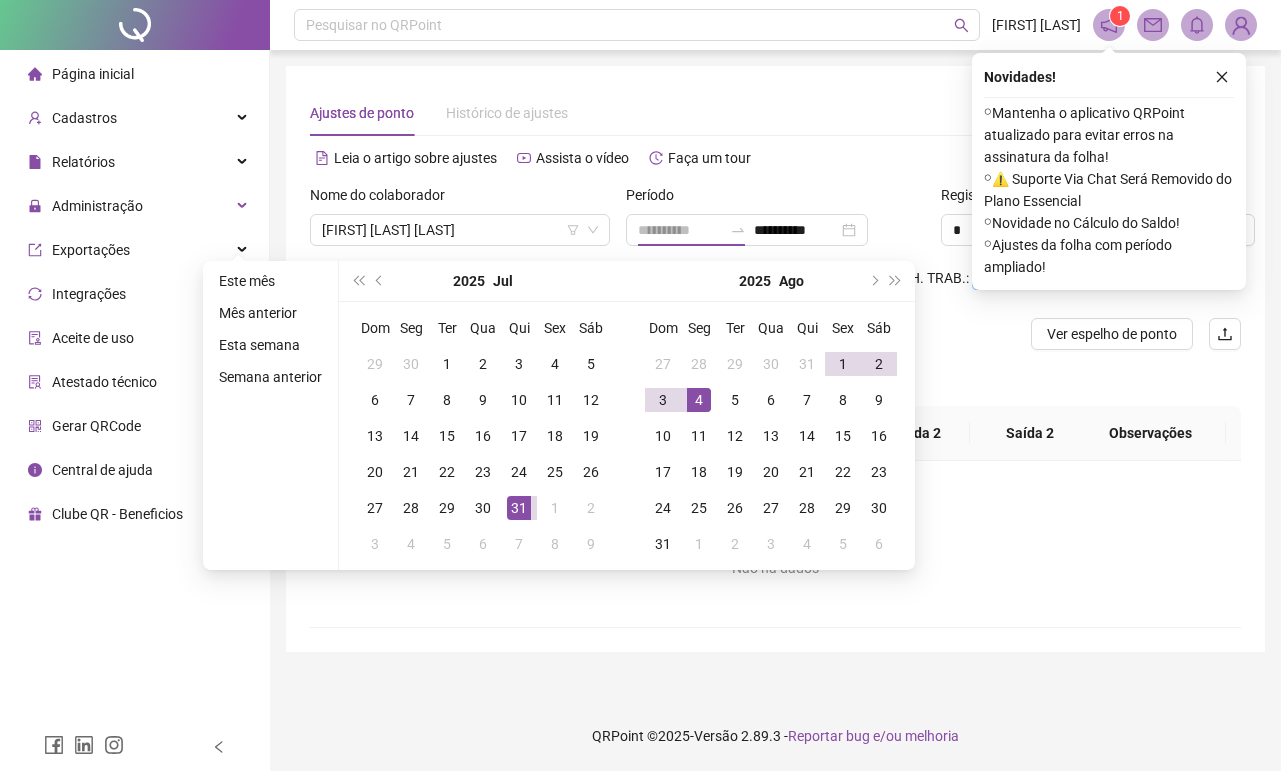 click on "4" at bounding box center [699, 400] 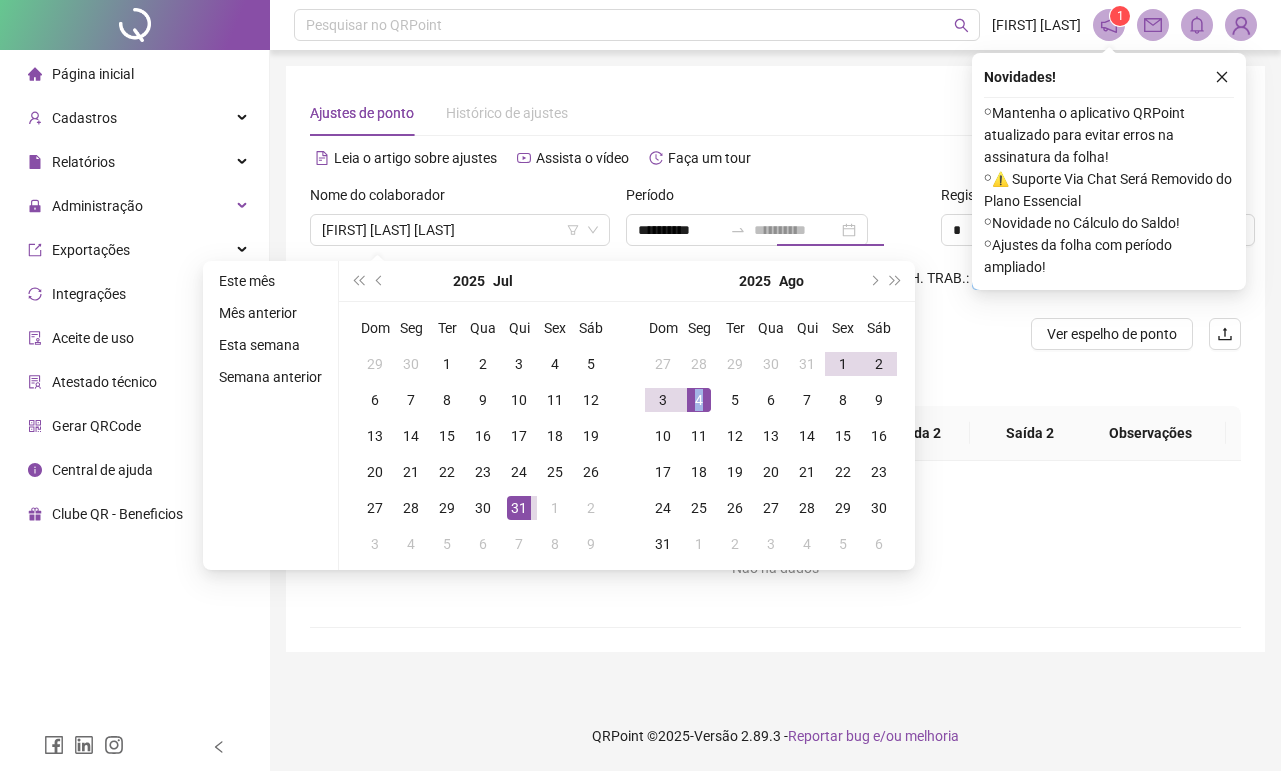 click on "4" at bounding box center (699, 400) 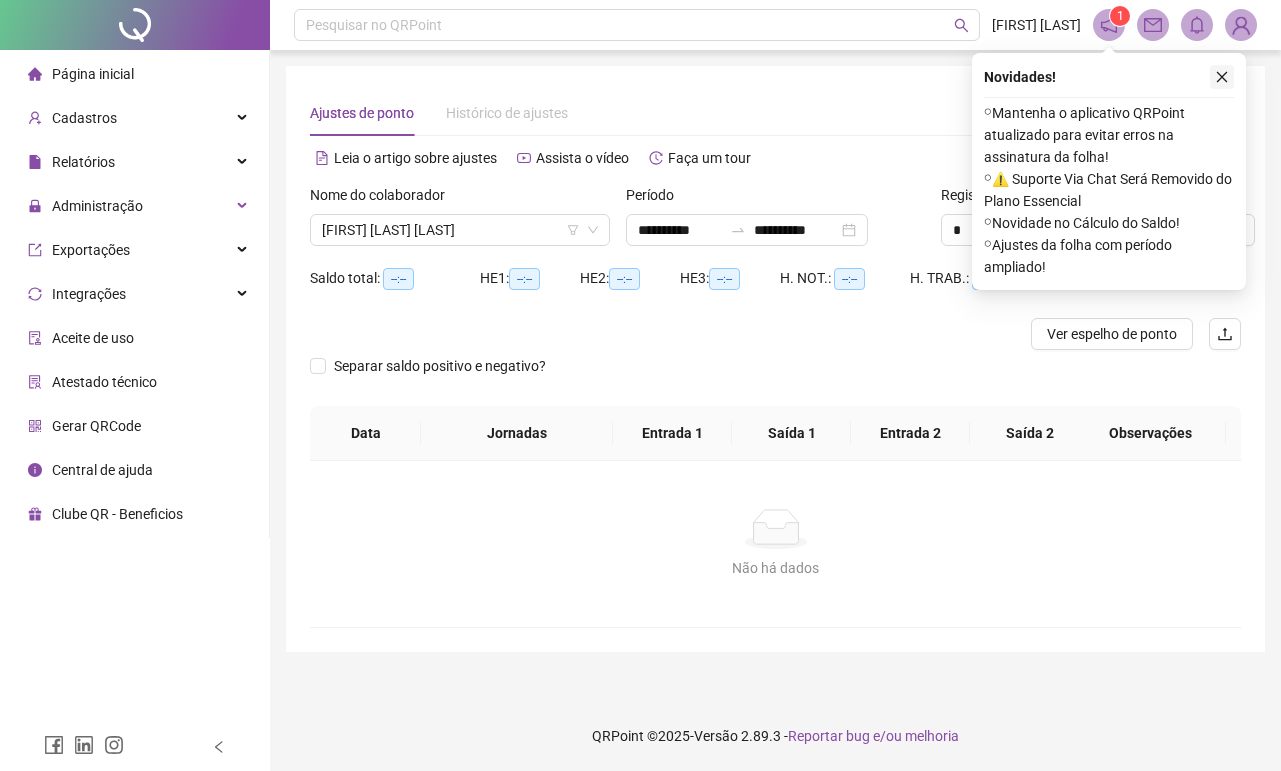 click 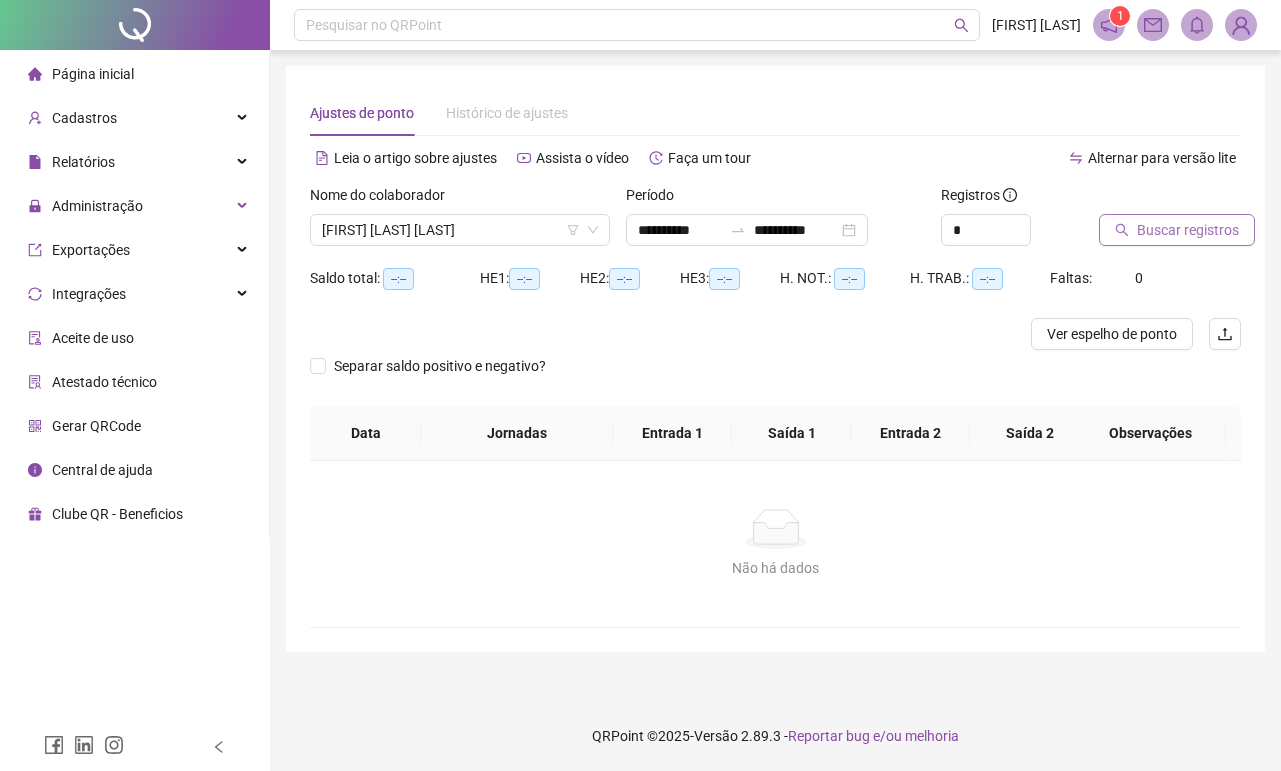 click on "Buscar registros" at bounding box center [1188, 230] 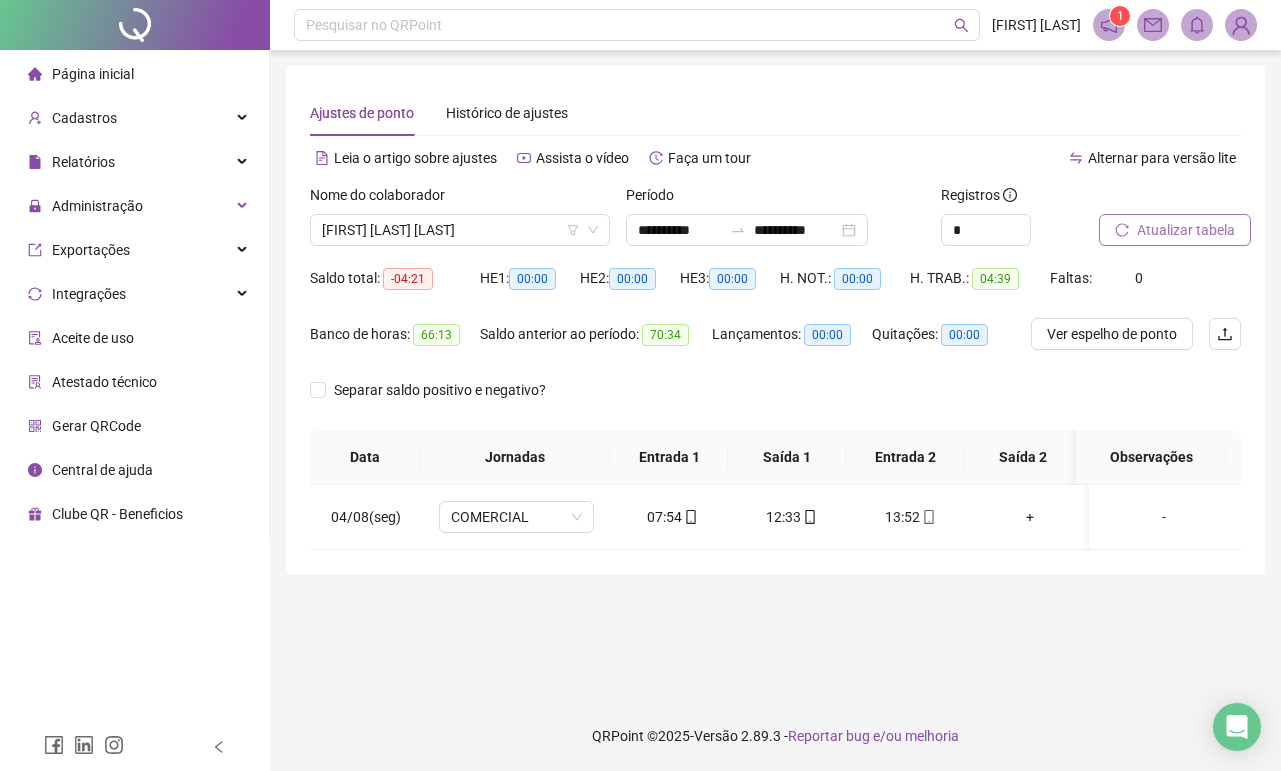 click on "Atualizar tabela" at bounding box center (1186, 230) 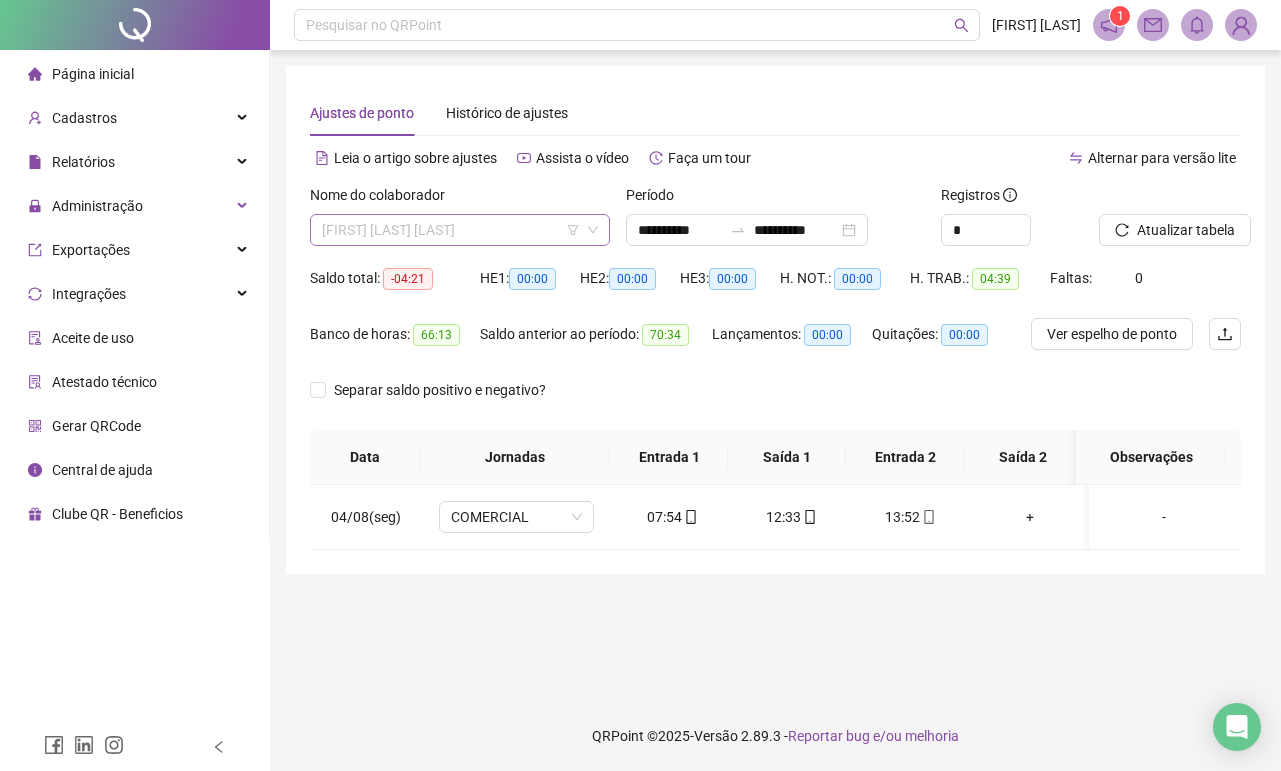 click on "[FIRST] [LAST]" at bounding box center [460, 230] 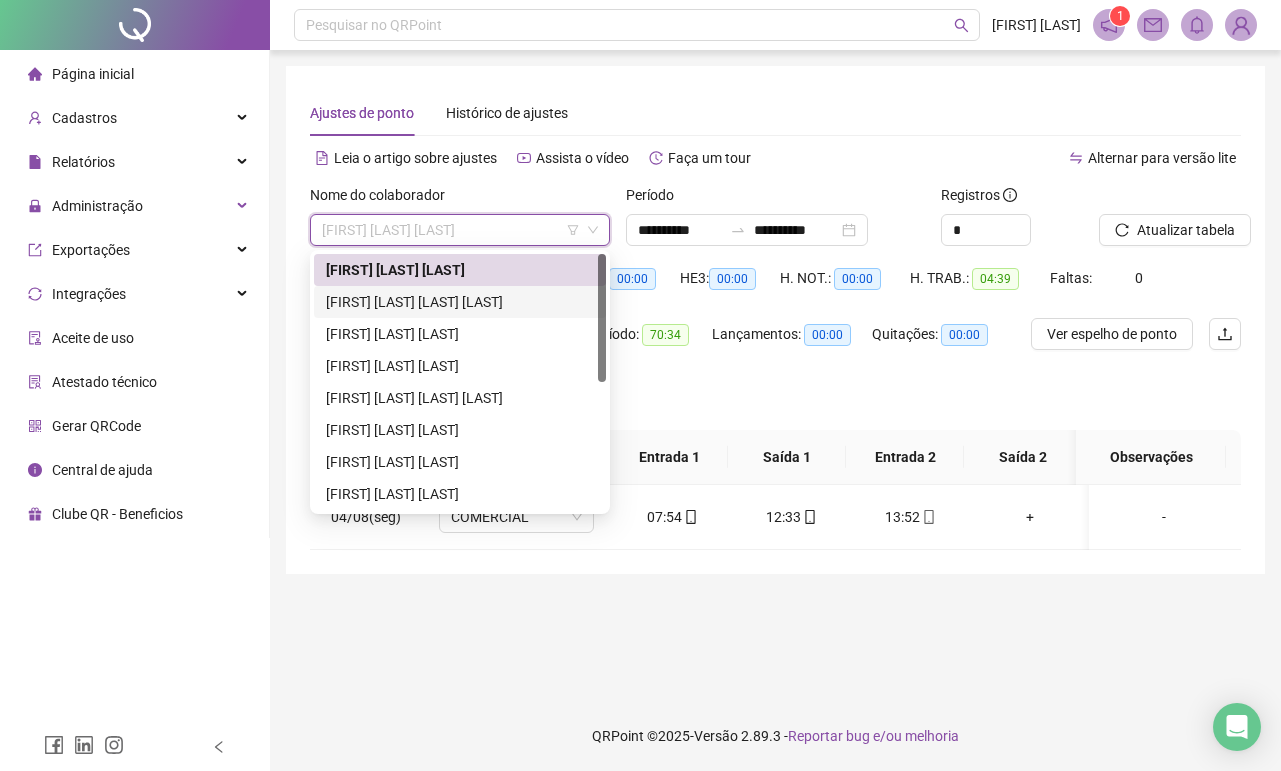 click on "[FIRST] [LAST]" at bounding box center [460, 302] 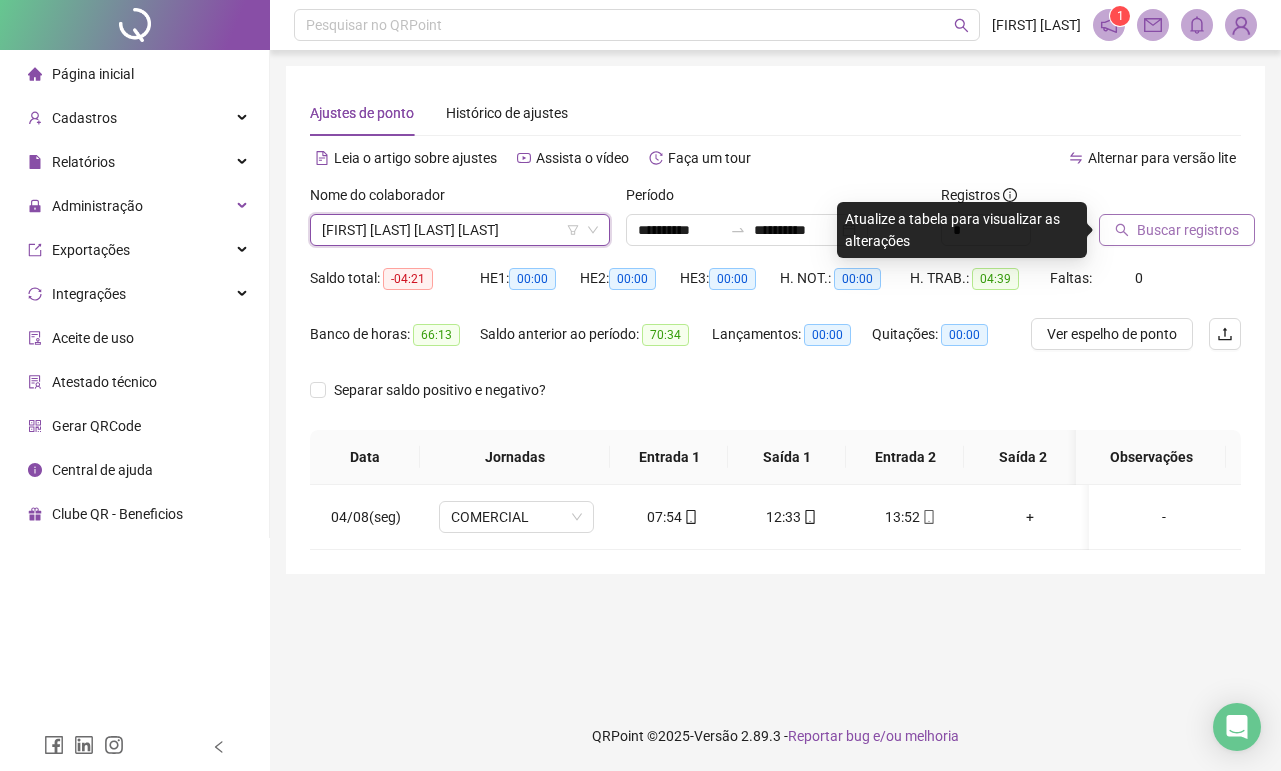 click on "Buscar registros" at bounding box center [1188, 230] 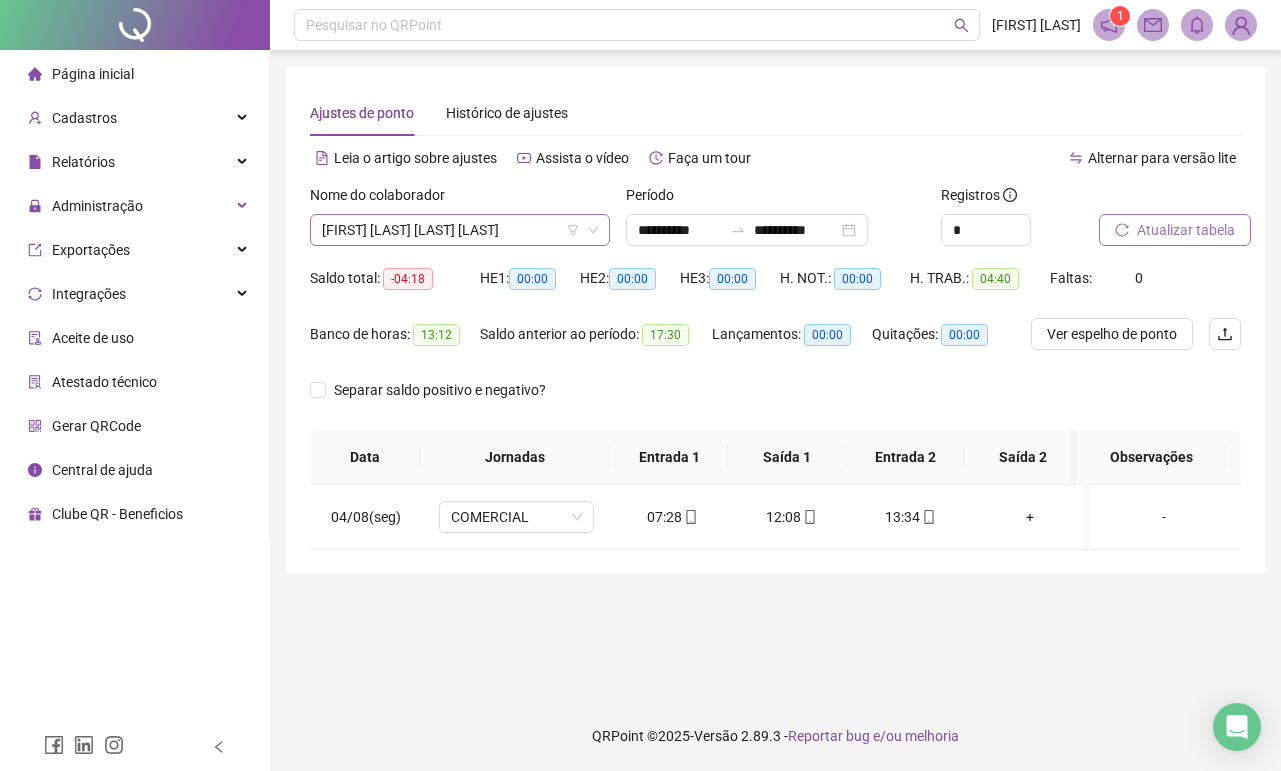 click on "[FIRST] [LAST]" at bounding box center [460, 230] 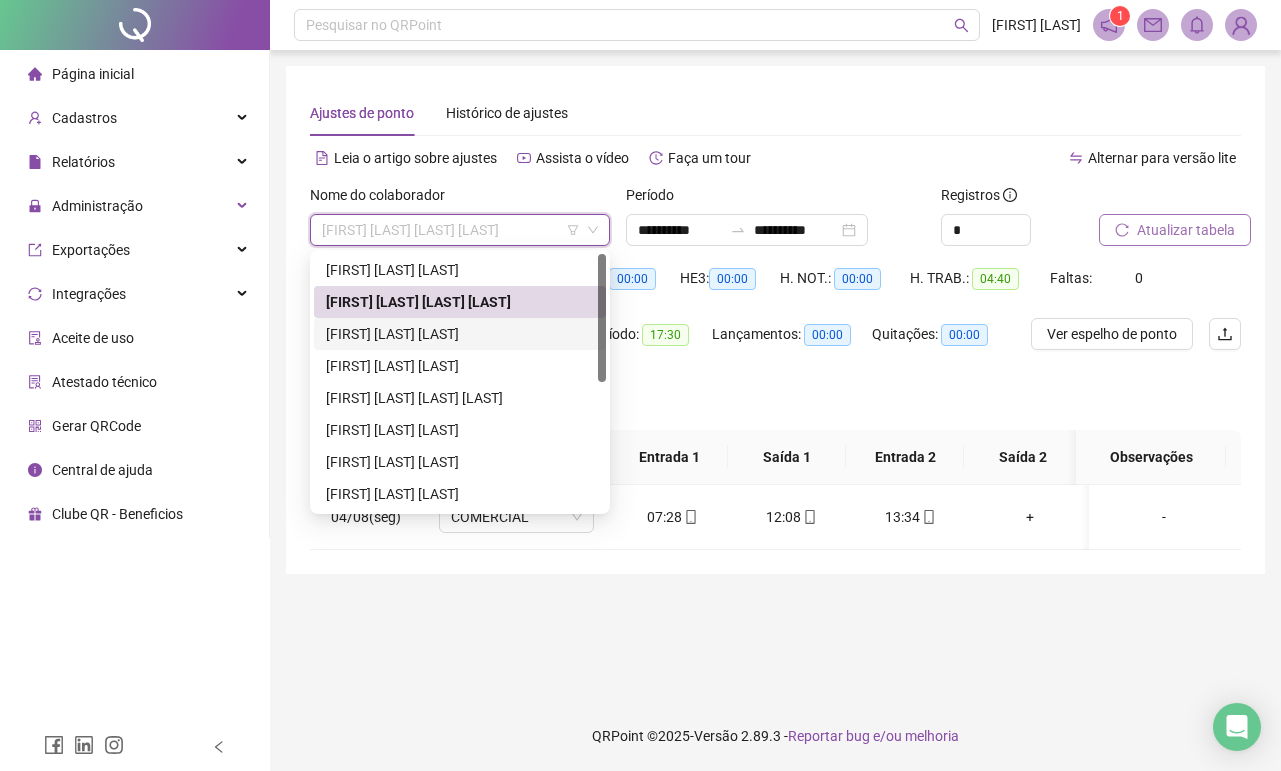 click on "[FIRST] [LAST]" at bounding box center (460, 334) 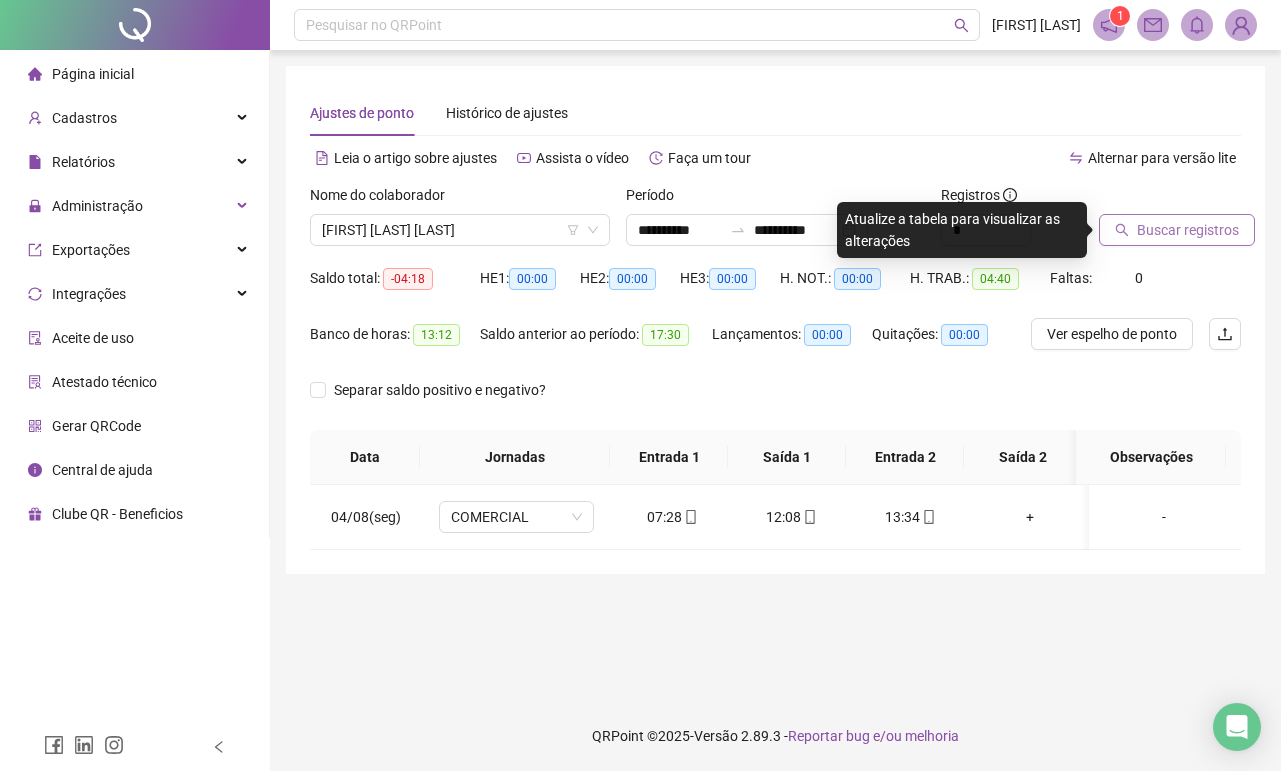 click on "Buscar registros" at bounding box center (1188, 230) 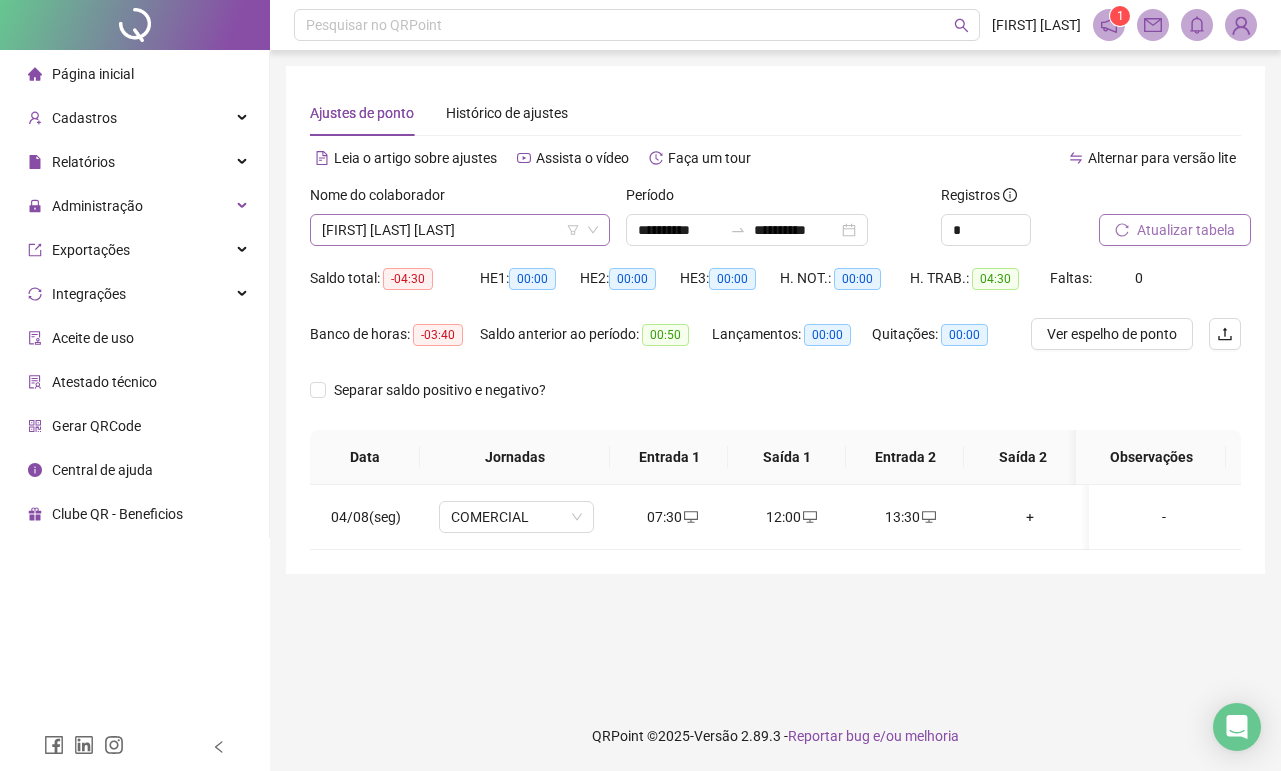 click on "[FIRST] [LAST]" at bounding box center (460, 230) 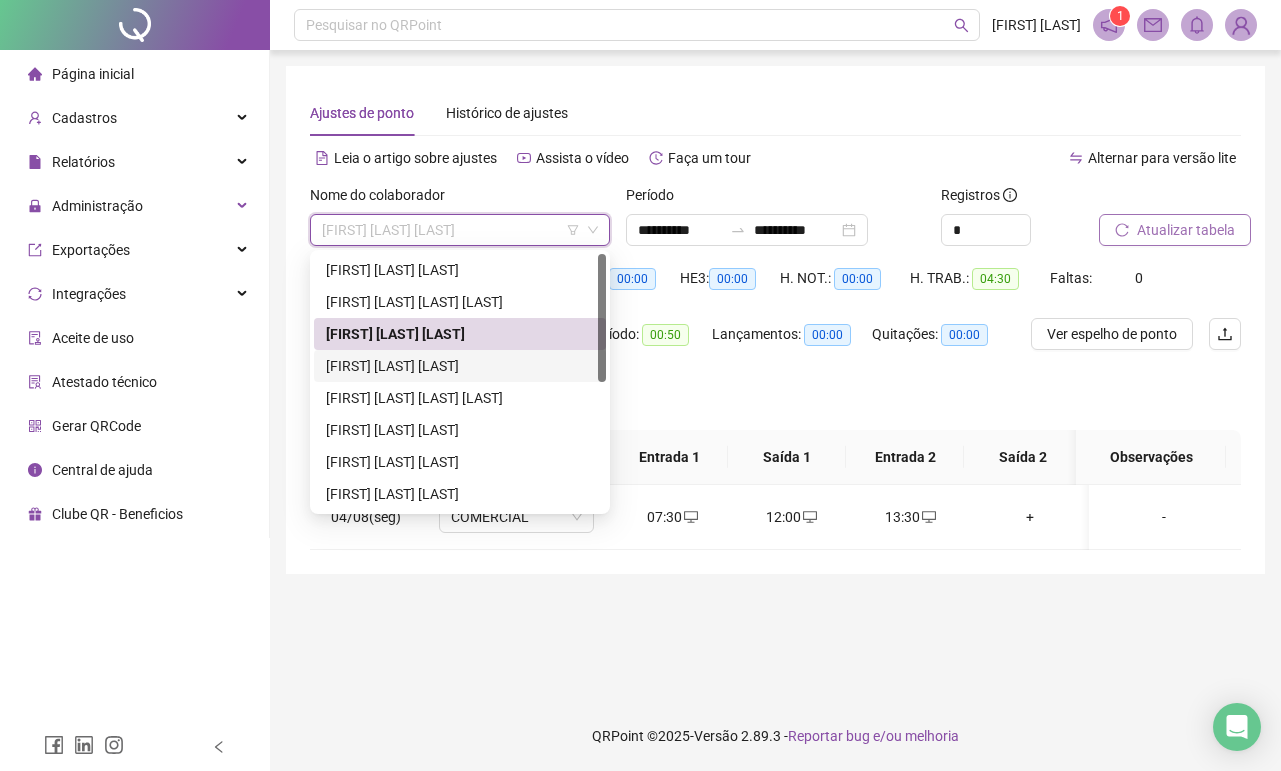 click on "[FIRST] [LAST]" at bounding box center (460, 366) 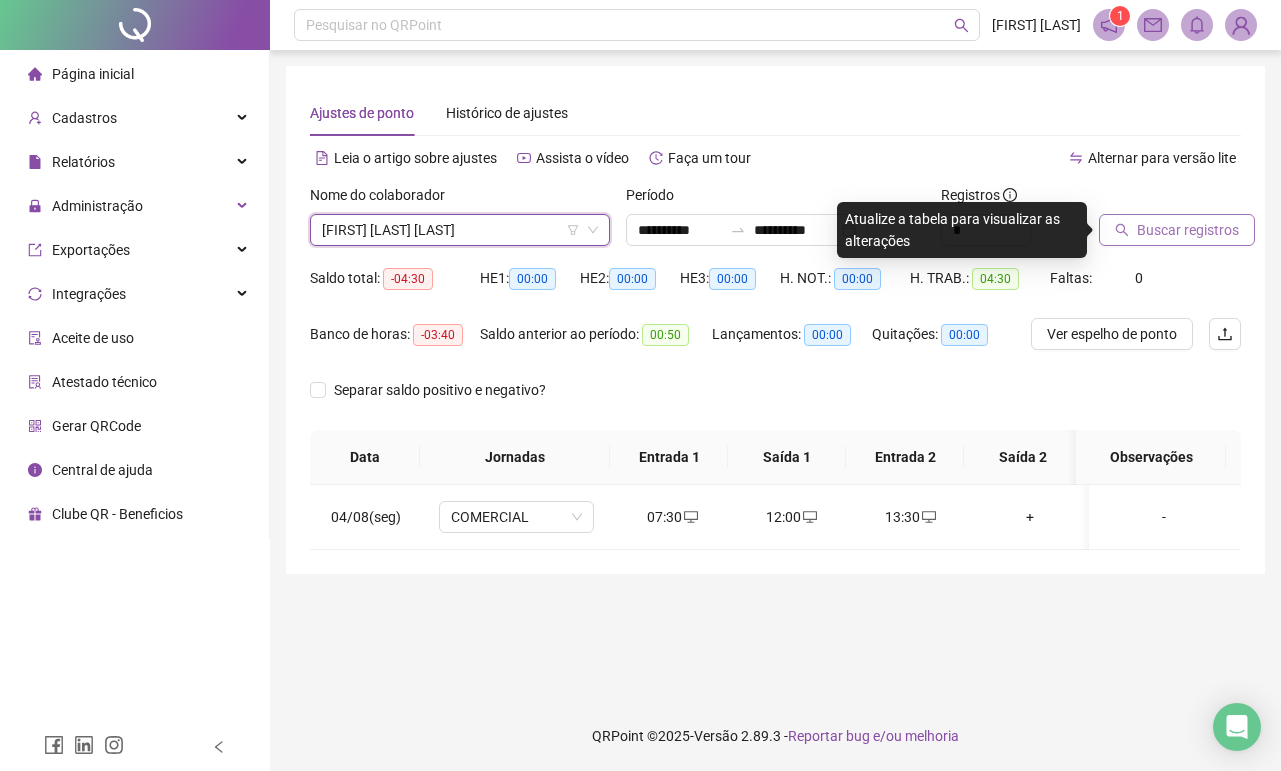 click on "Buscar registros" at bounding box center [1188, 230] 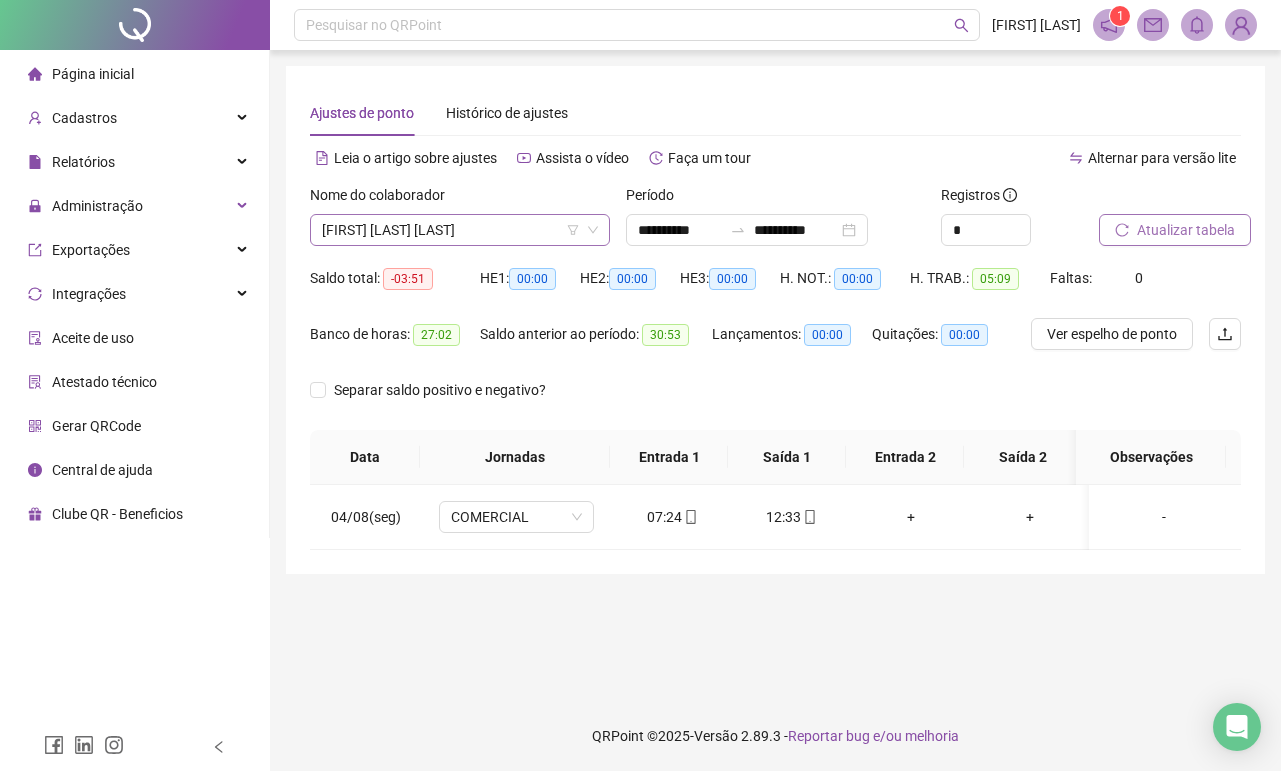click on "[FIRST] [LAST]" at bounding box center [460, 230] 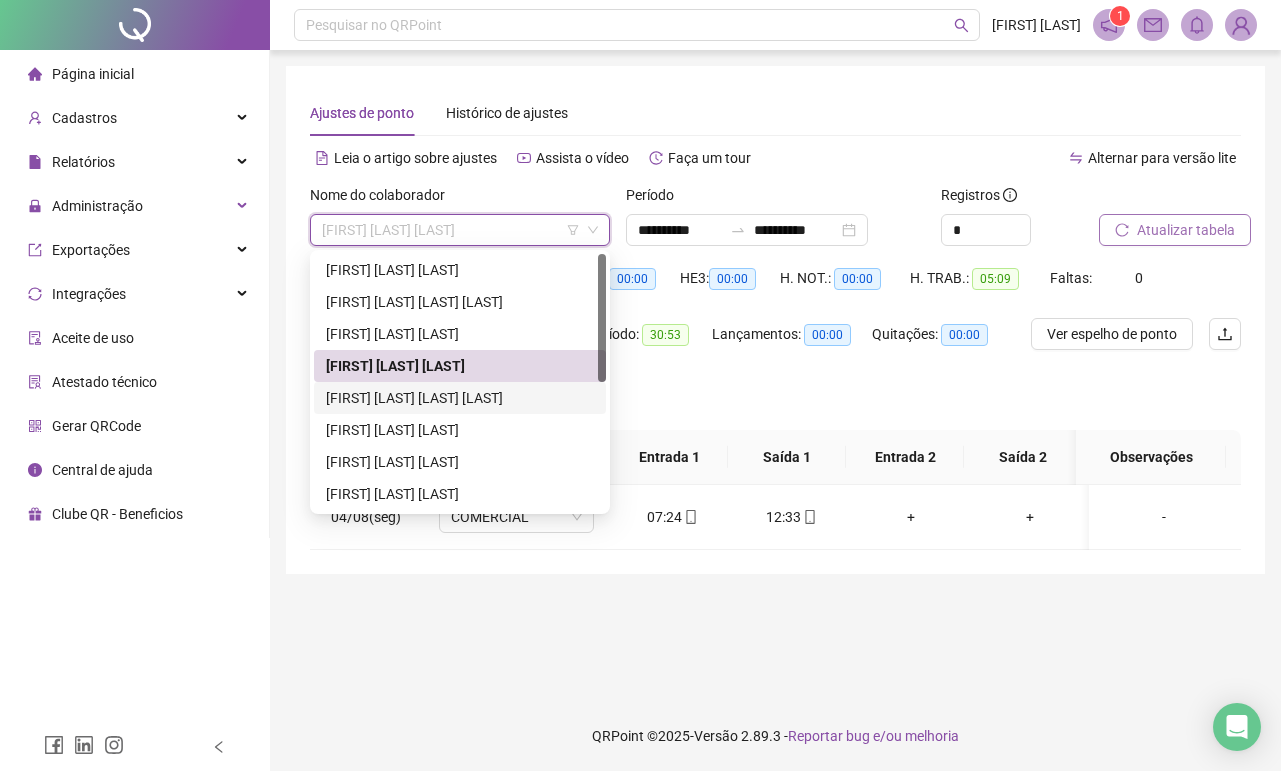 click on "[FIRST] [LAST]" at bounding box center (460, 398) 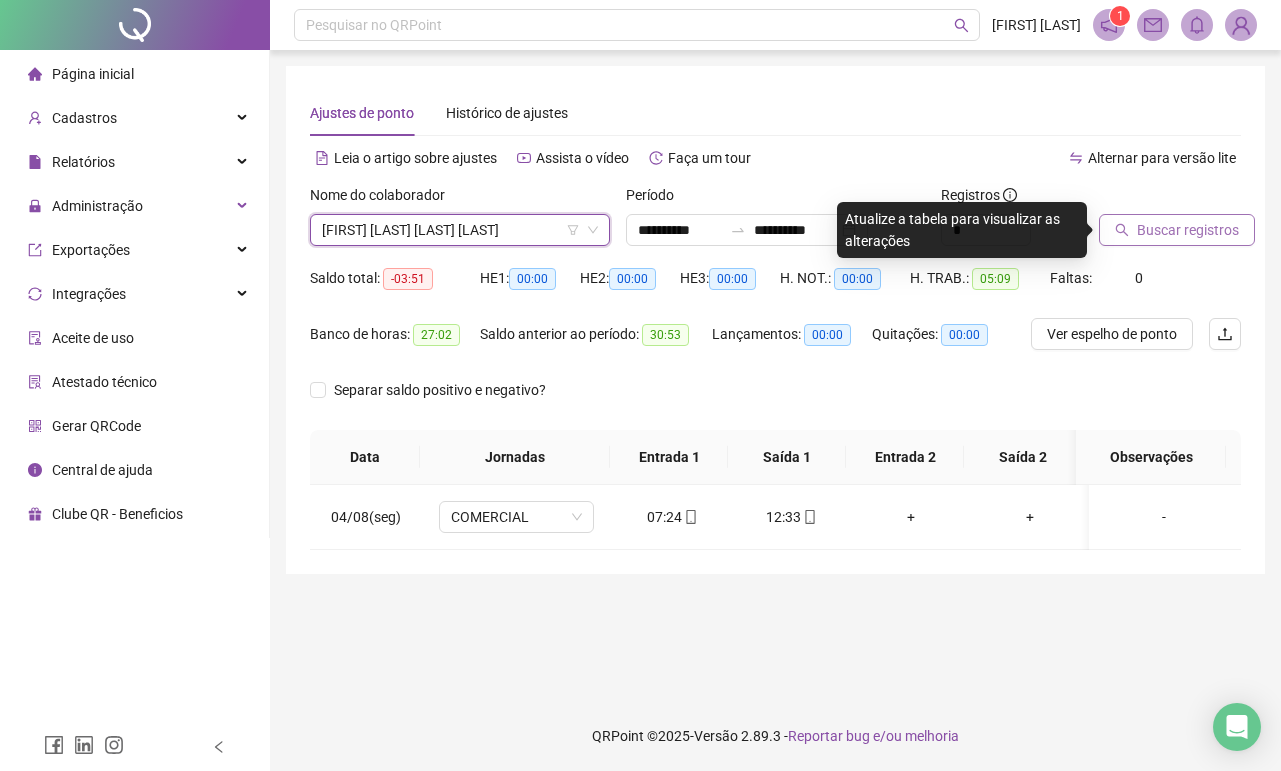 click on "[FIRST] [LAST]" at bounding box center (460, 230) 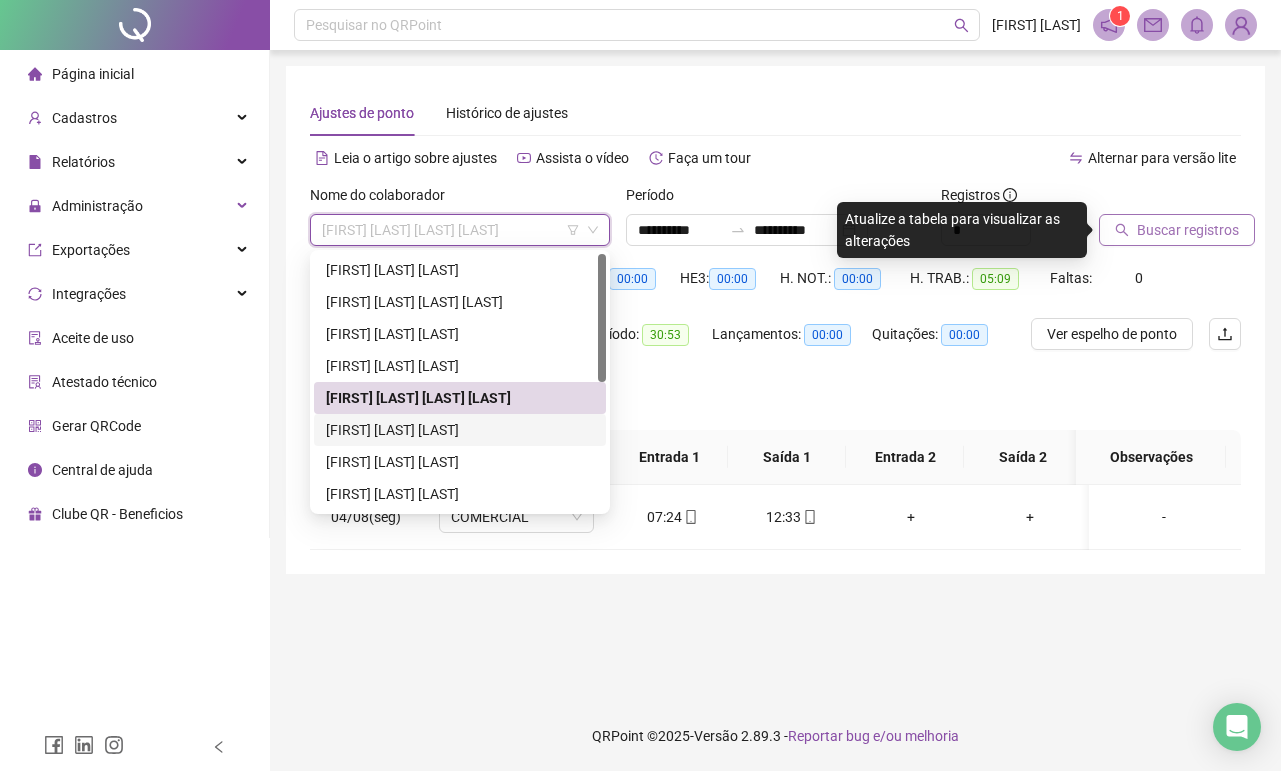 click on "[FIRST] [LAST]" at bounding box center (460, 430) 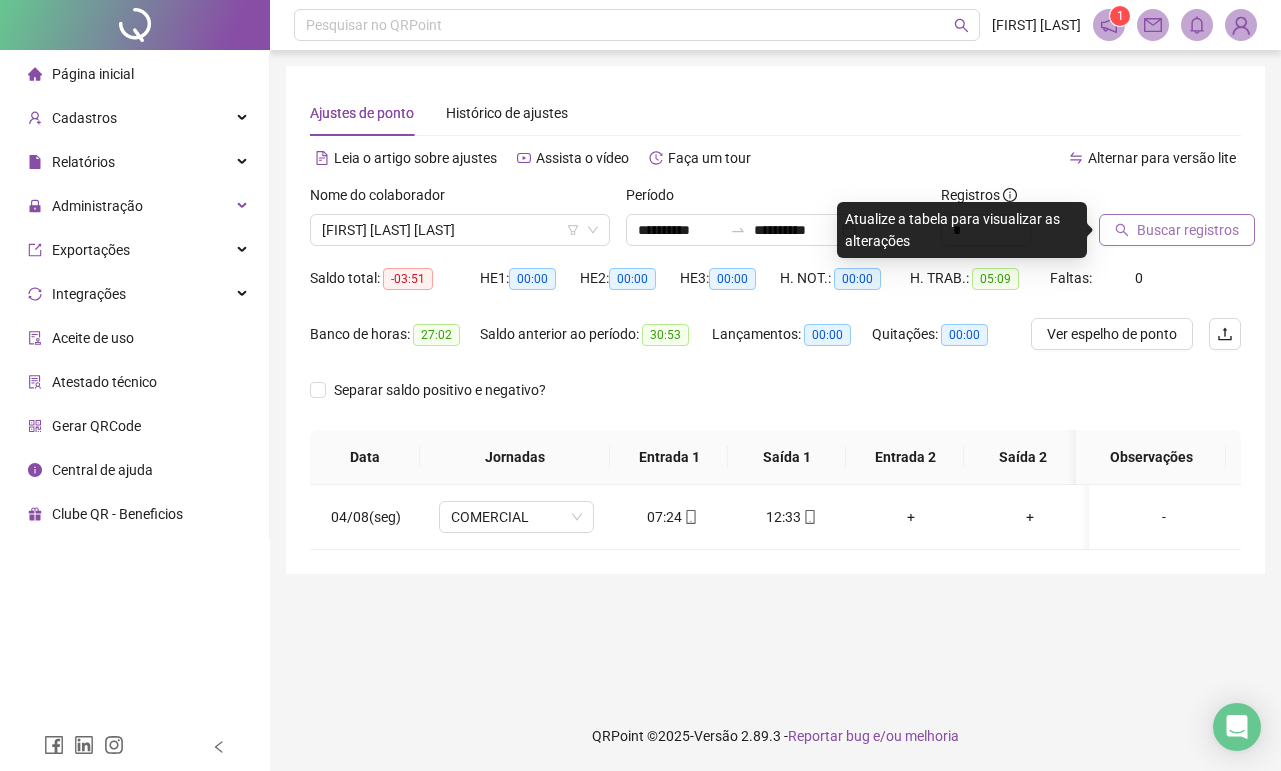click on "Buscar registros" at bounding box center (1188, 230) 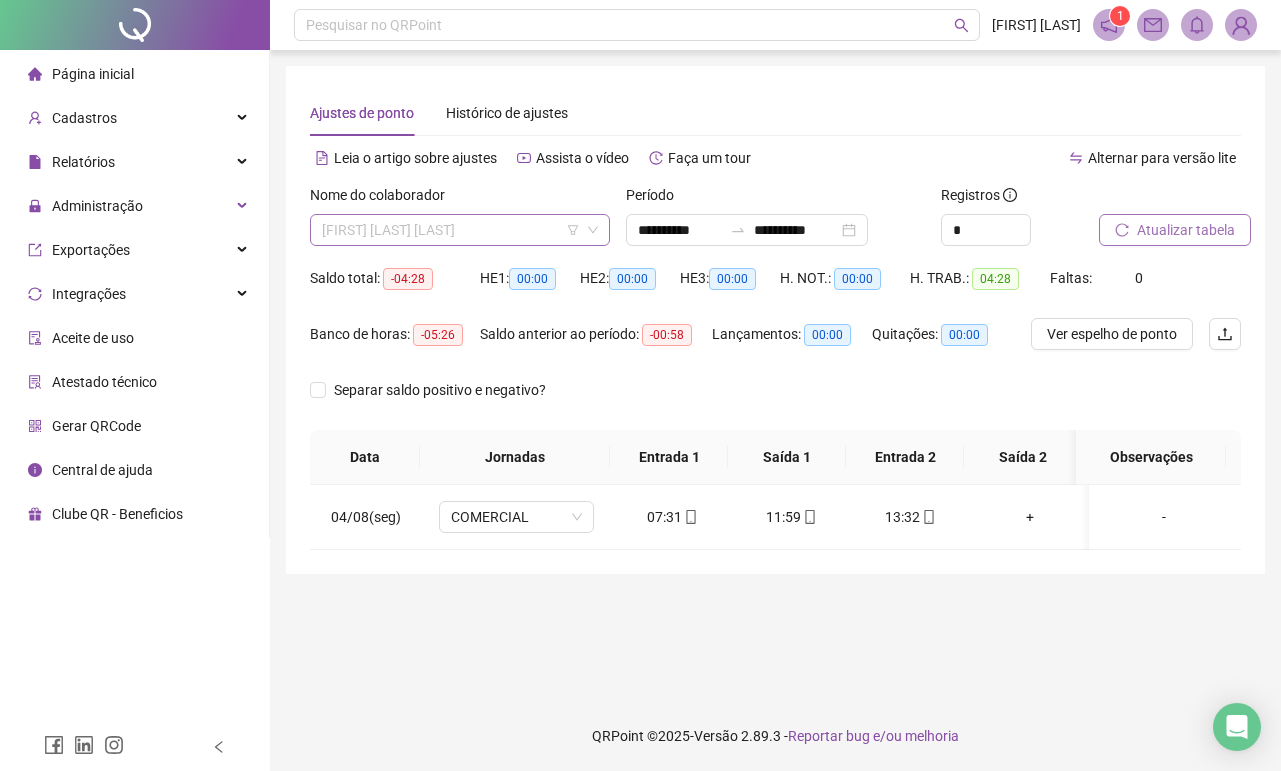 click on "[FIRST] [LAST]" at bounding box center [460, 230] 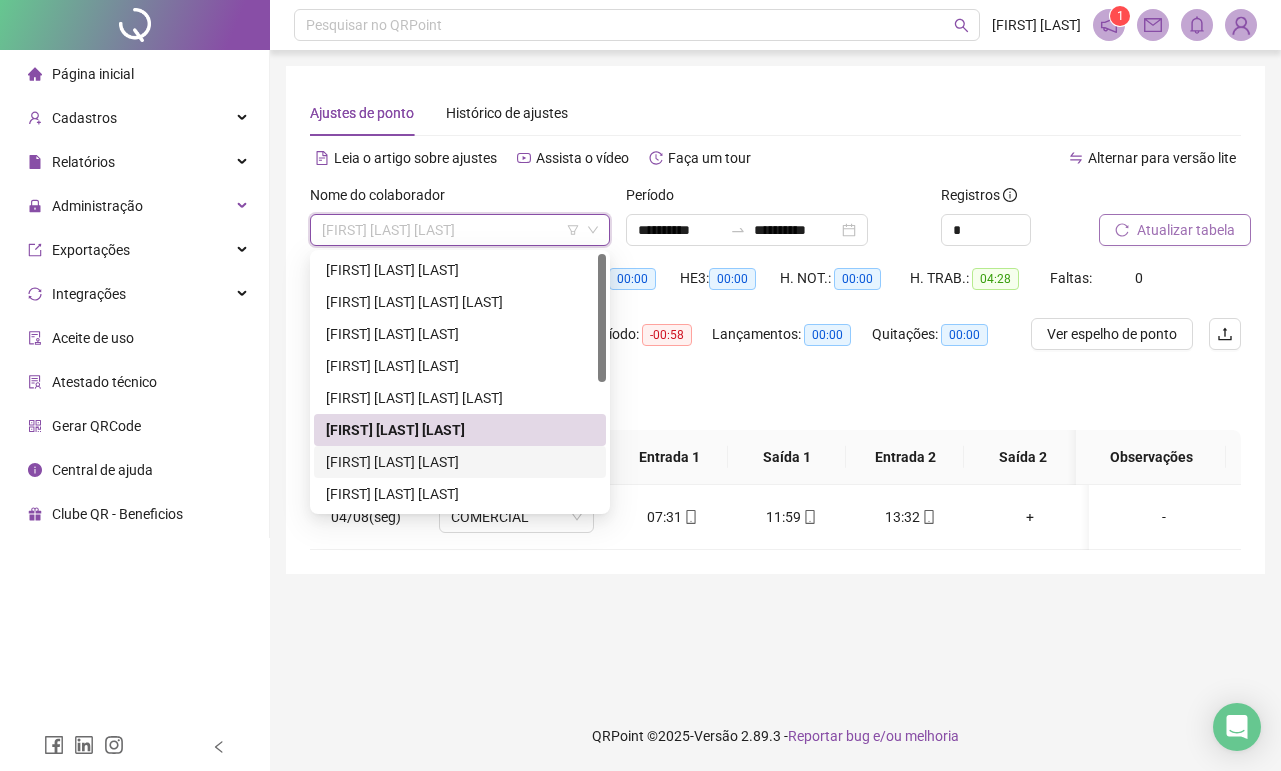 click on "[FIRST] [LAST]" at bounding box center [460, 462] 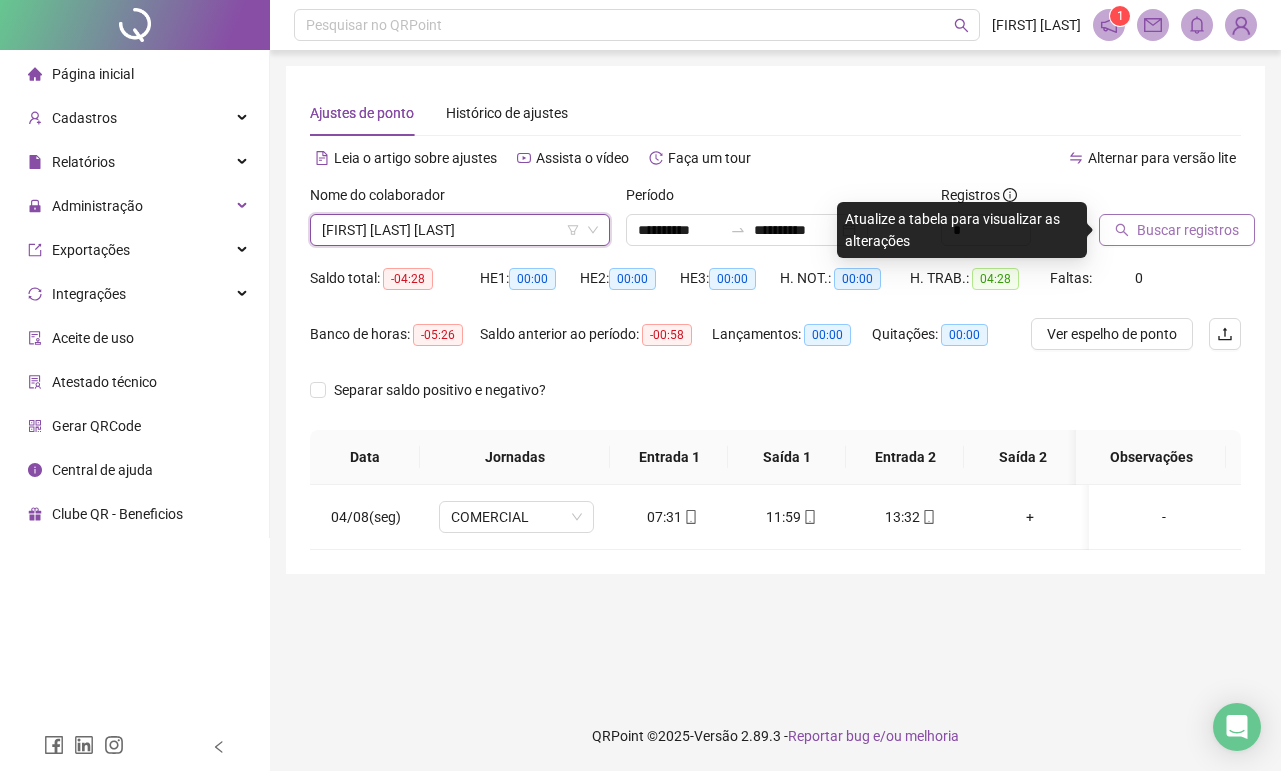 click on "Buscar registros" at bounding box center [1188, 230] 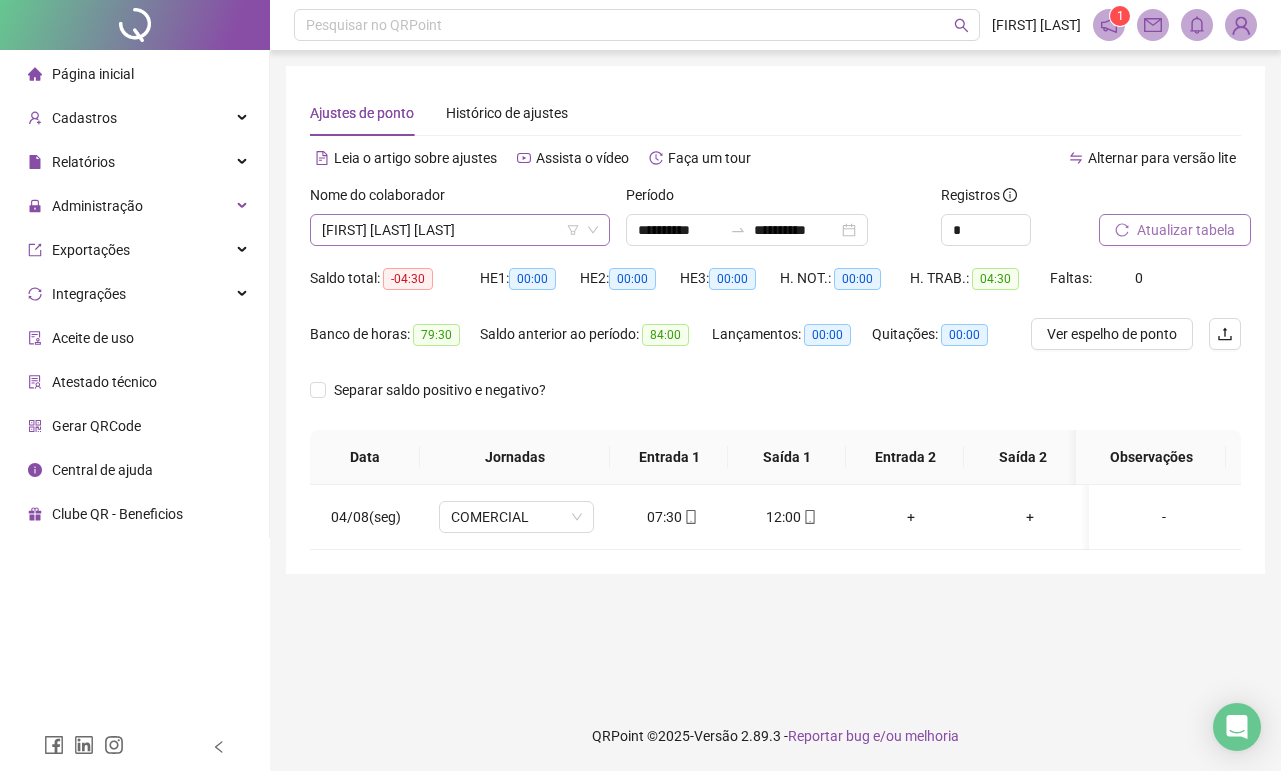 click on "[FIRST] [LAST]" at bounding box center (460, 230) 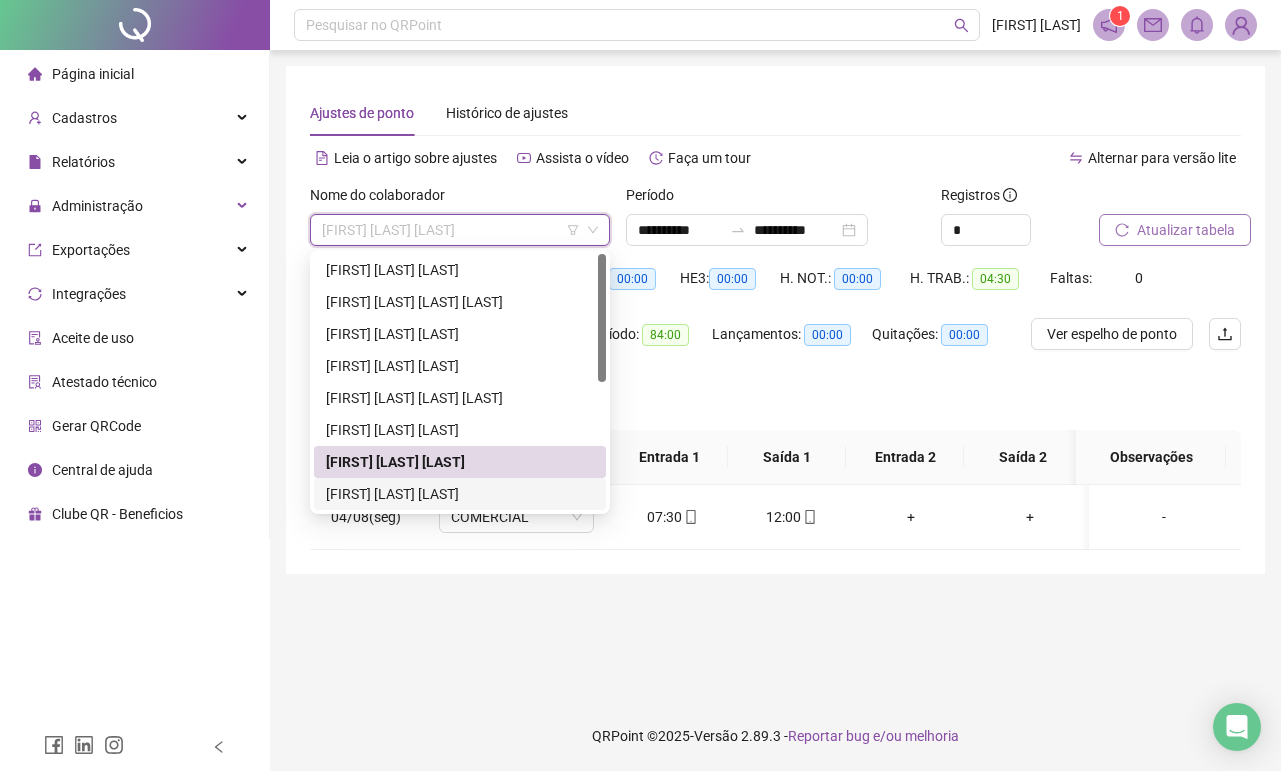 click on "[FIRST] [LAST]" at bounding box center (460, 494) 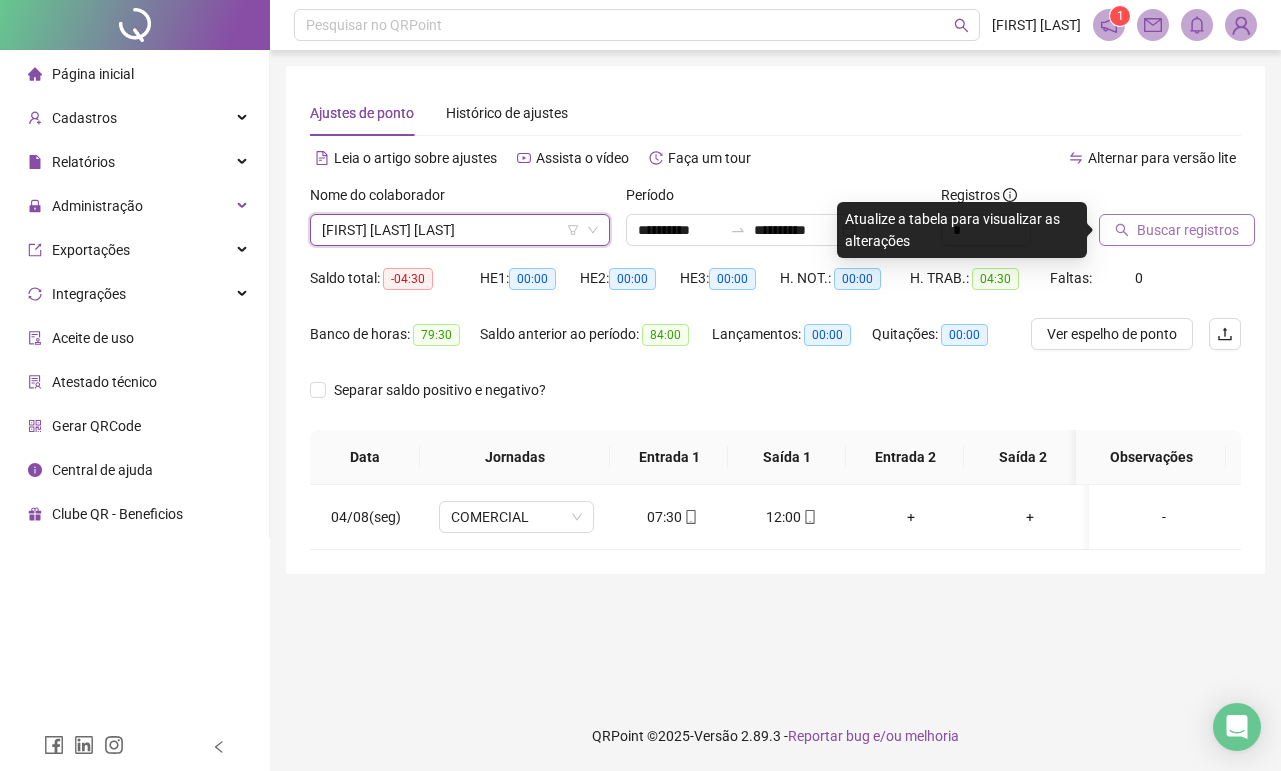 click on "Buscar registros" at bounding box center [1188, 230] 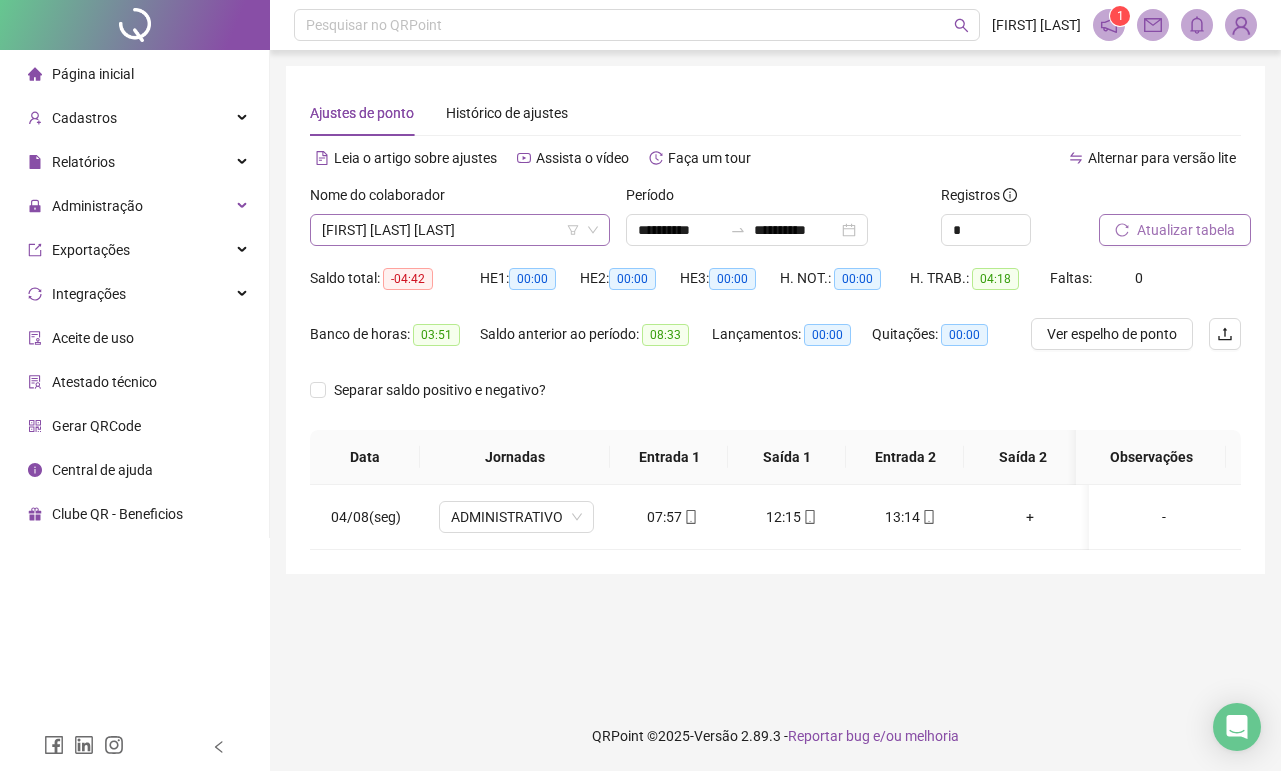 click on "[FIRST] [LAST]" at bounding box center (460, 230) 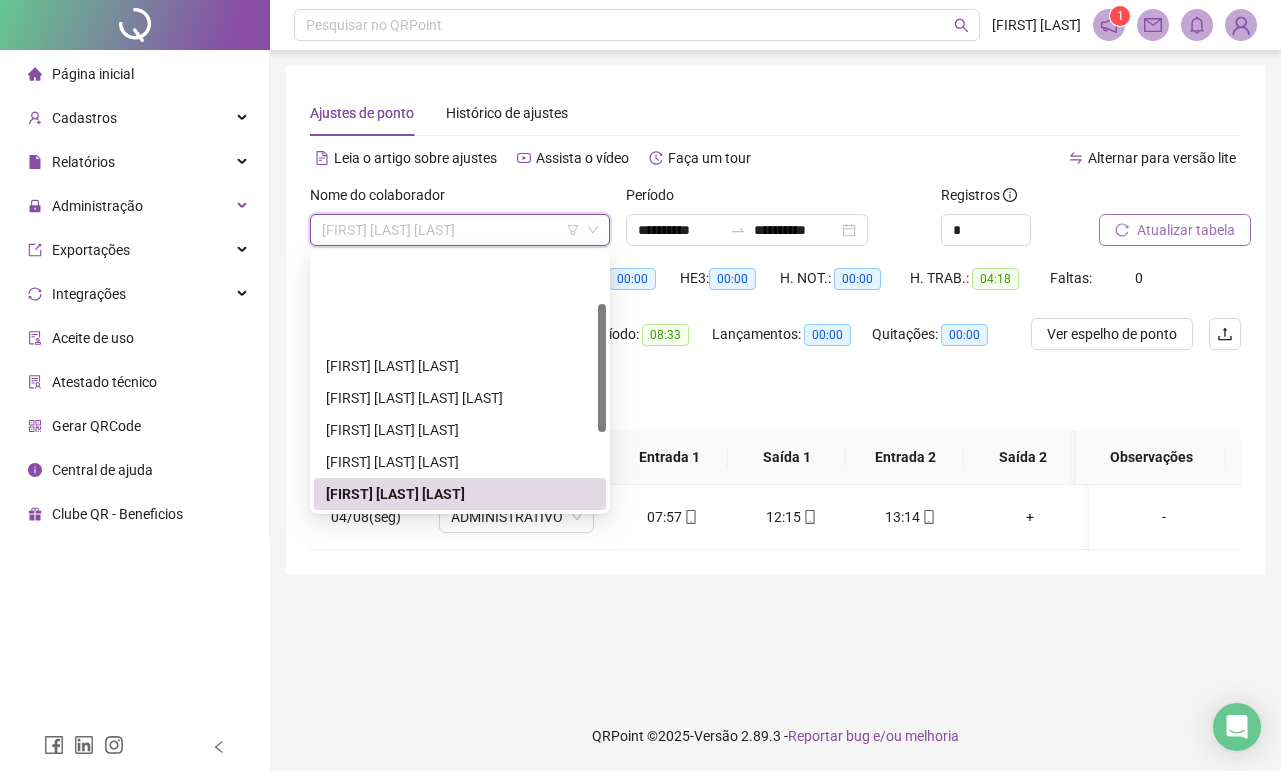 scroll, scrollTop: 100, scrollLeft: 0, axis: vertical 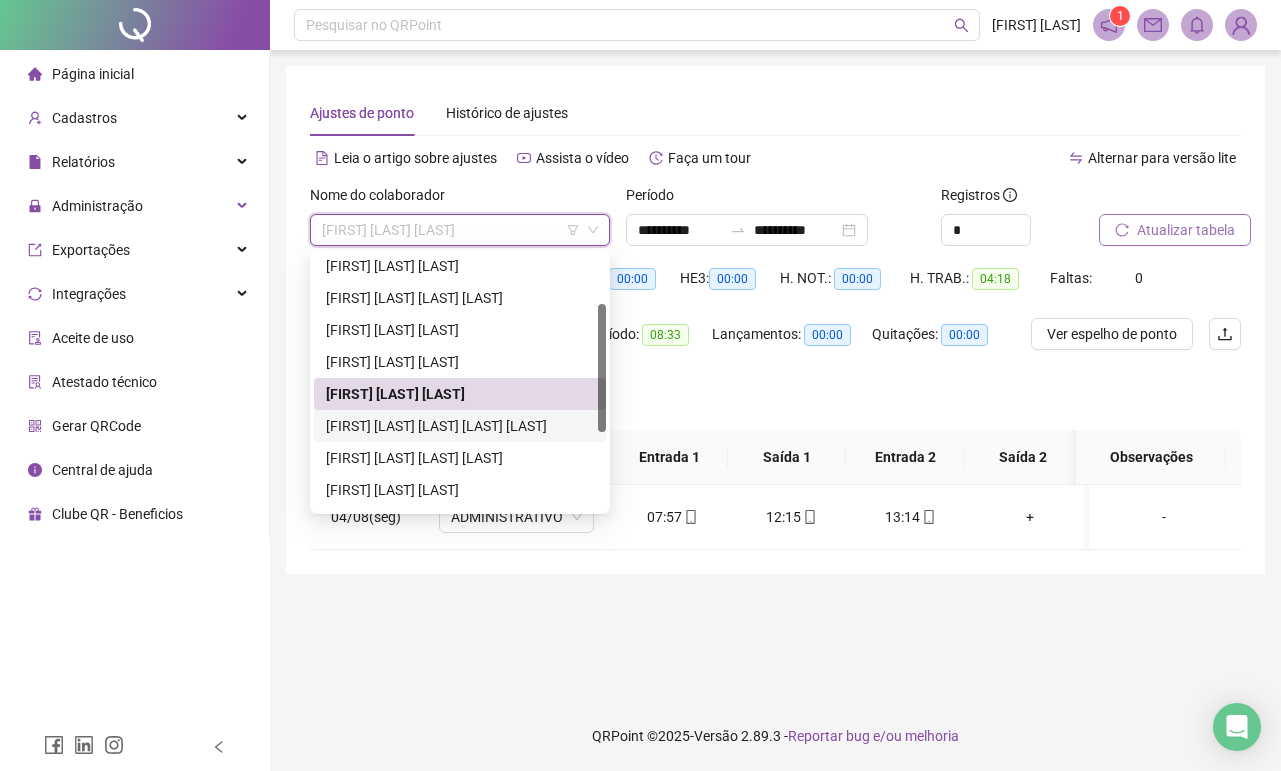 click on "[FIRST] [LAST]" at bounding box center [460, 426] 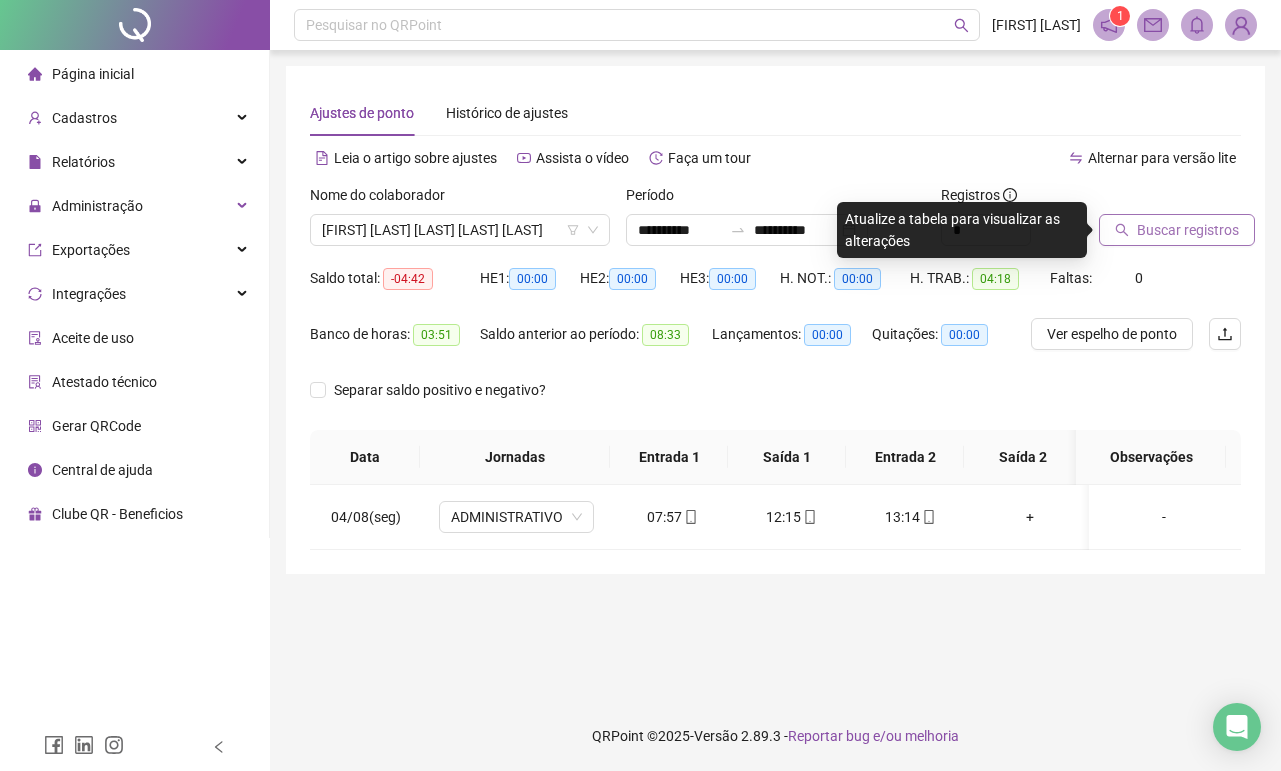 click on "Buscar registros" at bounding box center [1188, 230] 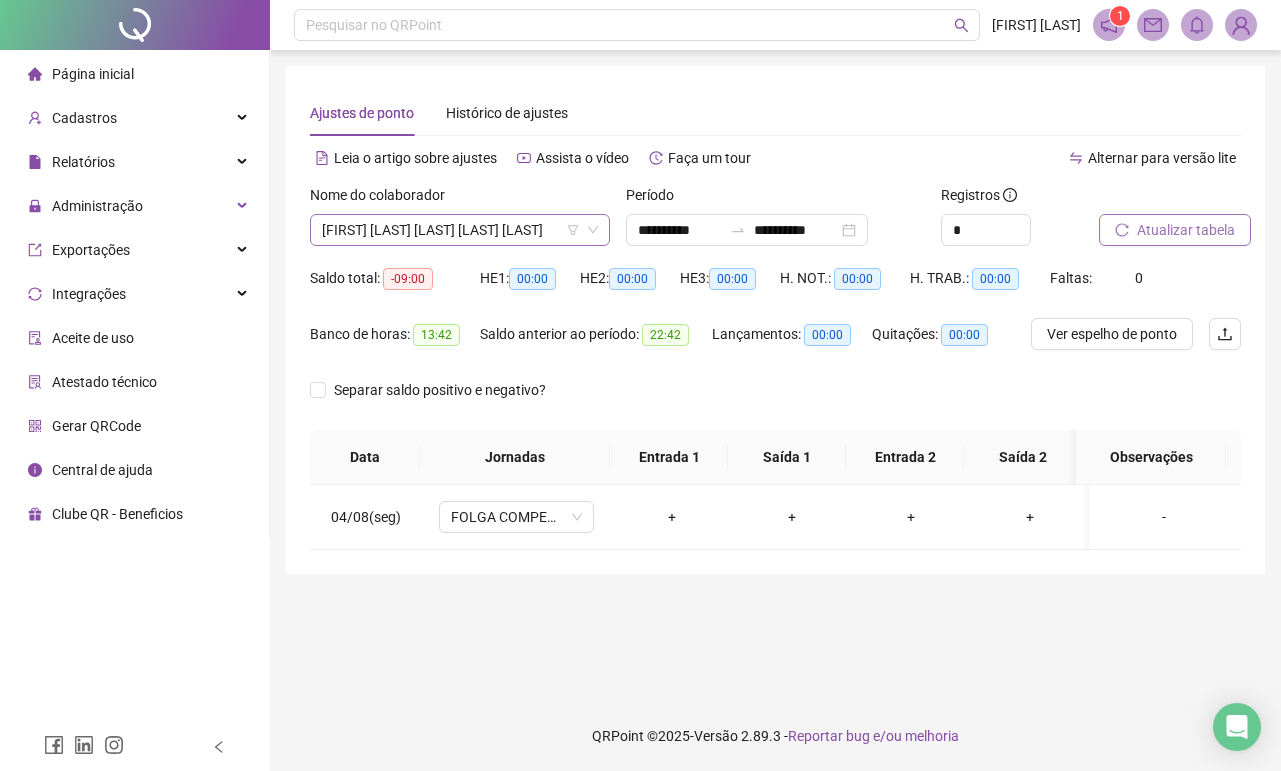 click on "[FIRST] [LAST]" at bounding box center [460, 230] 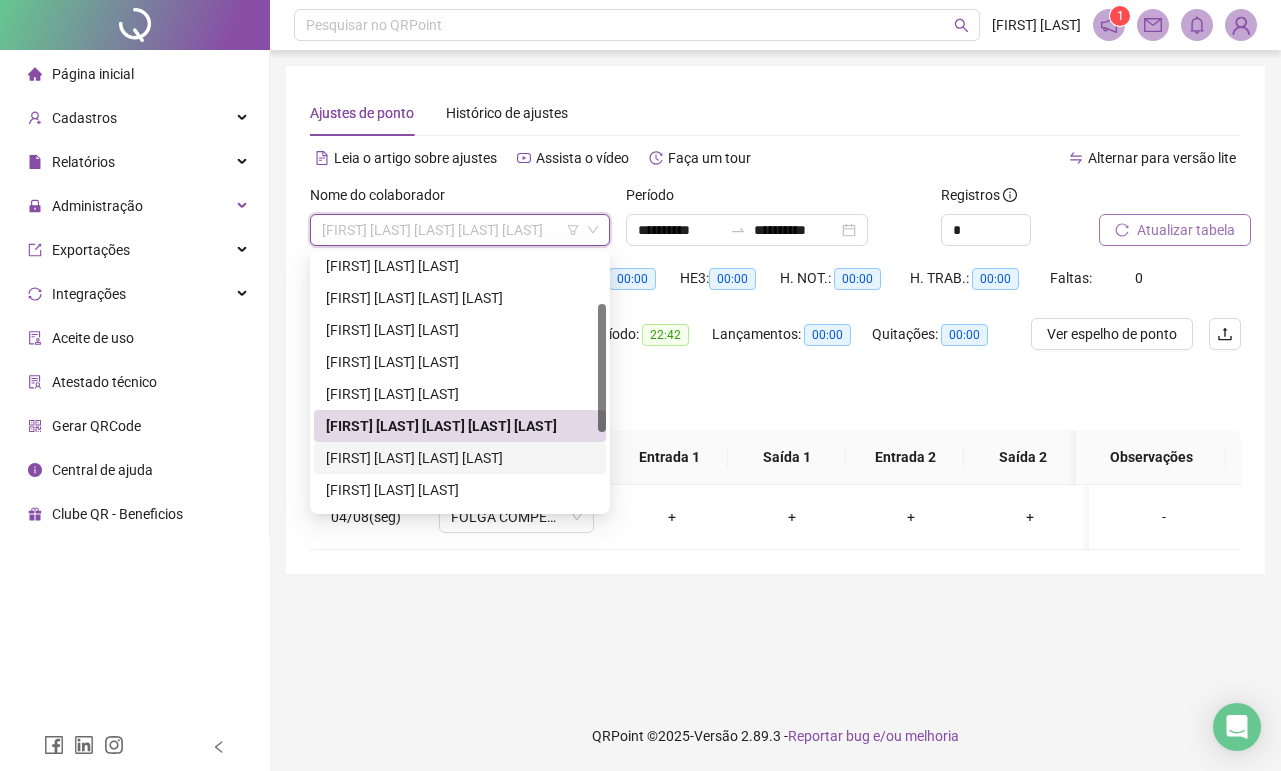 click on "[FIRST] [LAST]" at bounding box center (460, 458) 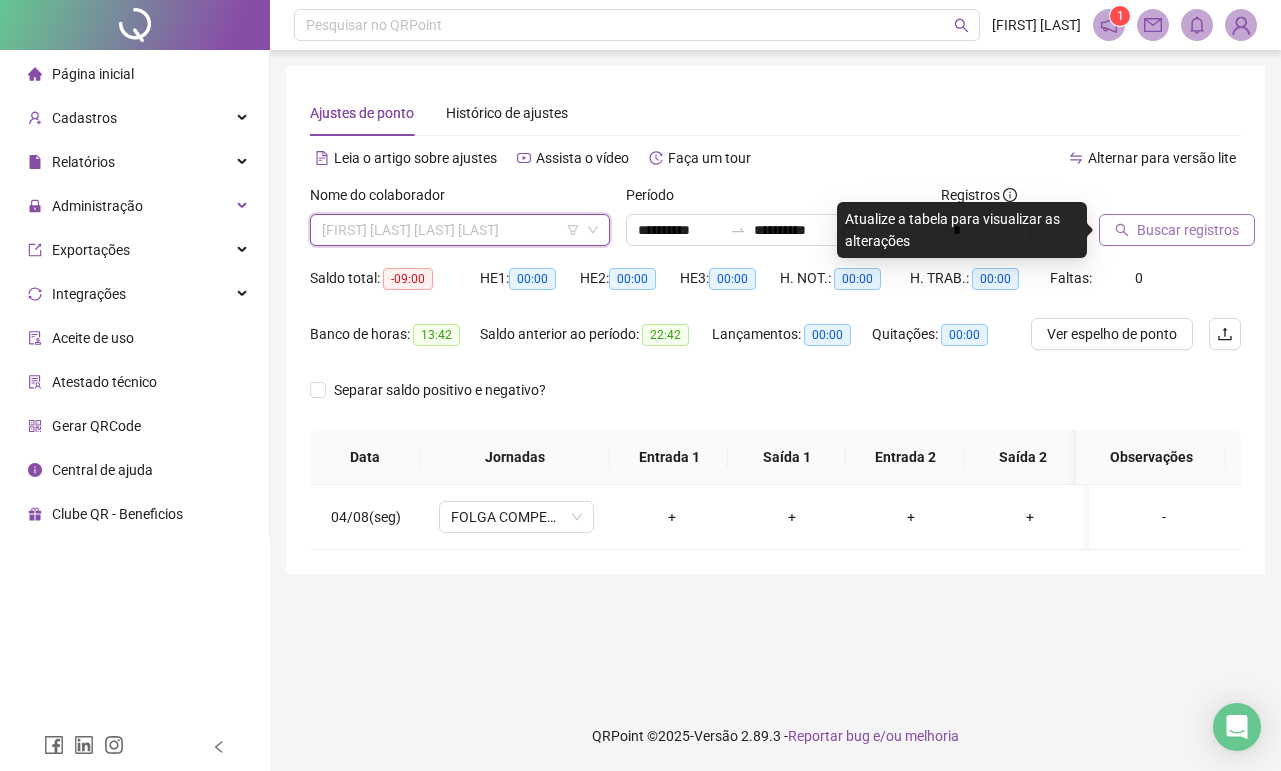 click on "[FIRST] [LAST]" at bounding box center [460, 230] 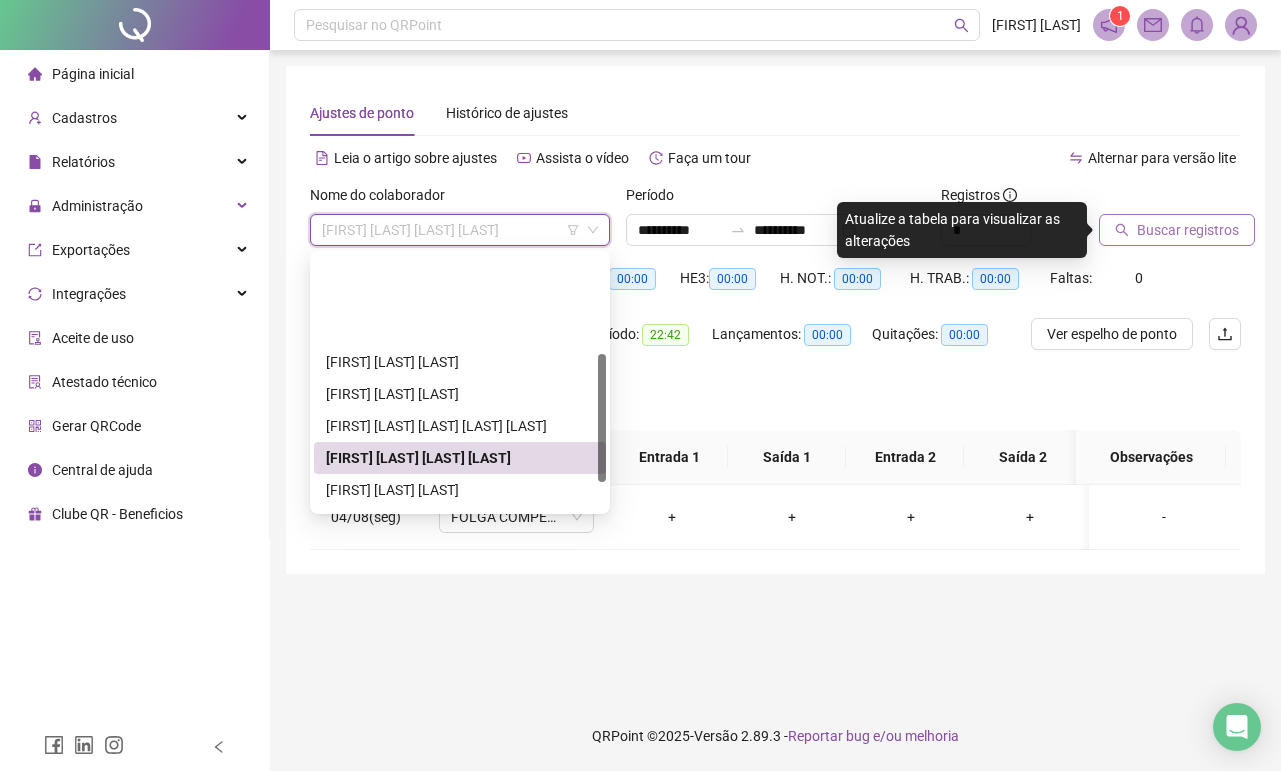 scroll, scrollTop: 200, scrollLeft: 0, axis: vertical 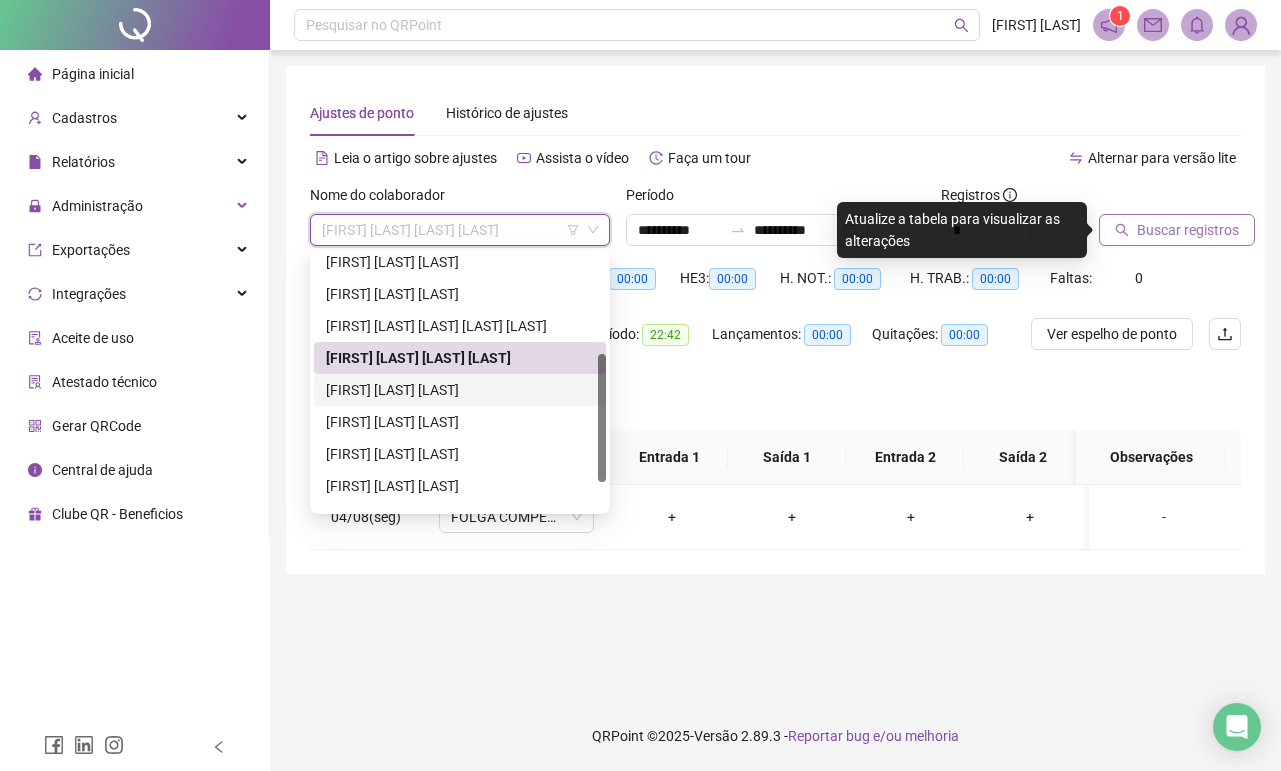 click on "[FIRST] [LAST]" at bounding box center (460, 390) 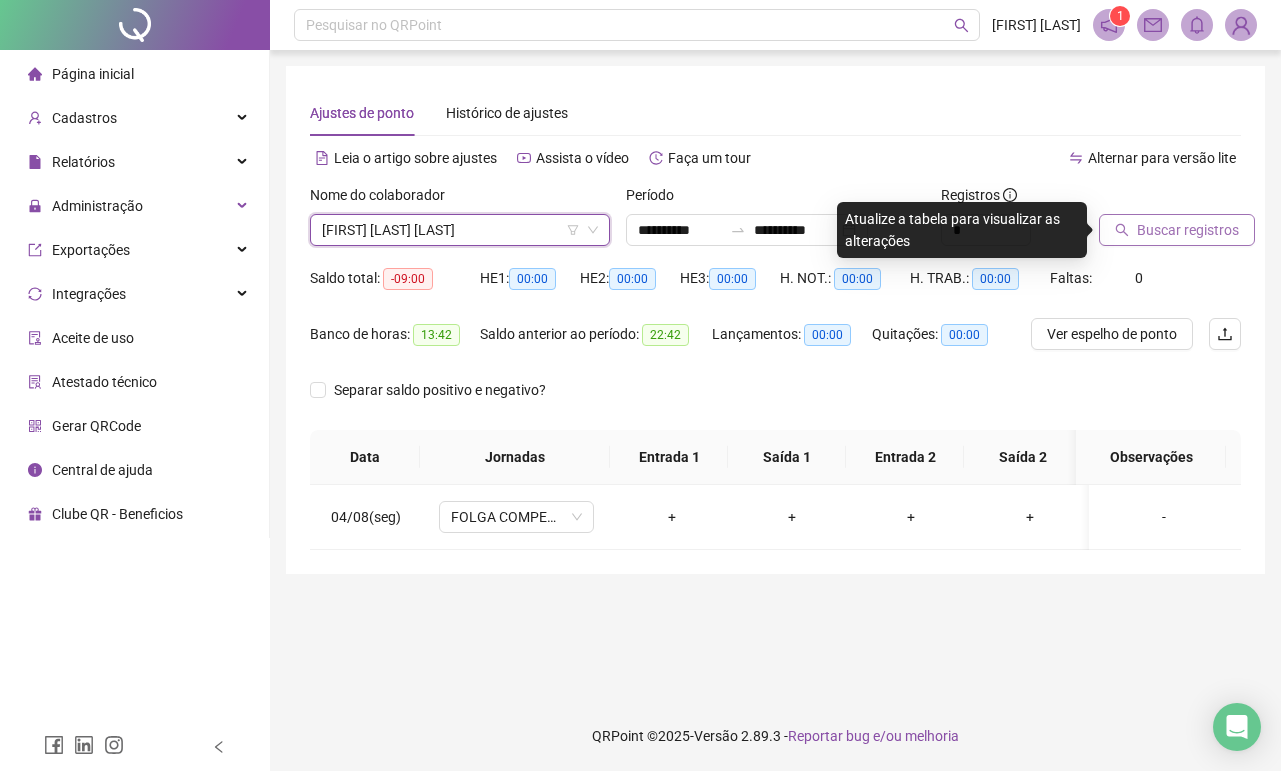 click on "Buscar registros" at bounding box center [1177, 230] 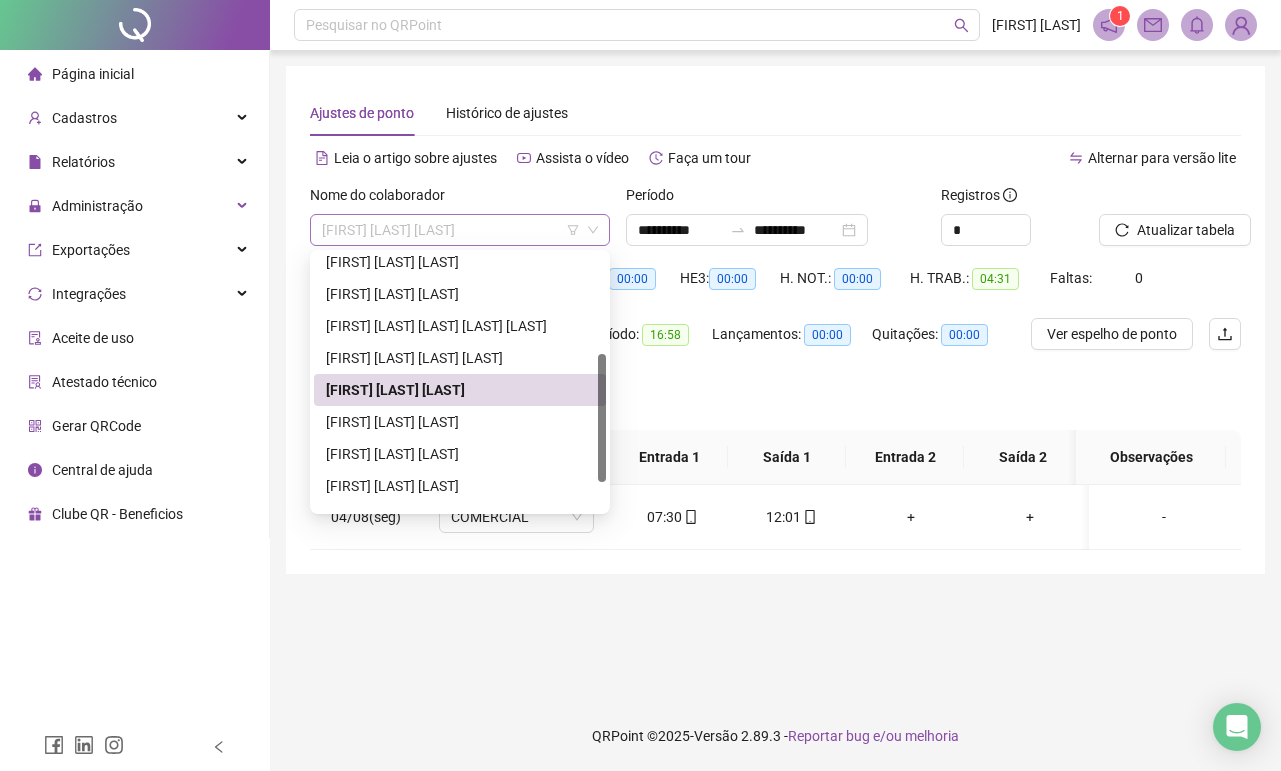 click on "[FIRST] [LAST]" at bounding box center [460, 230] 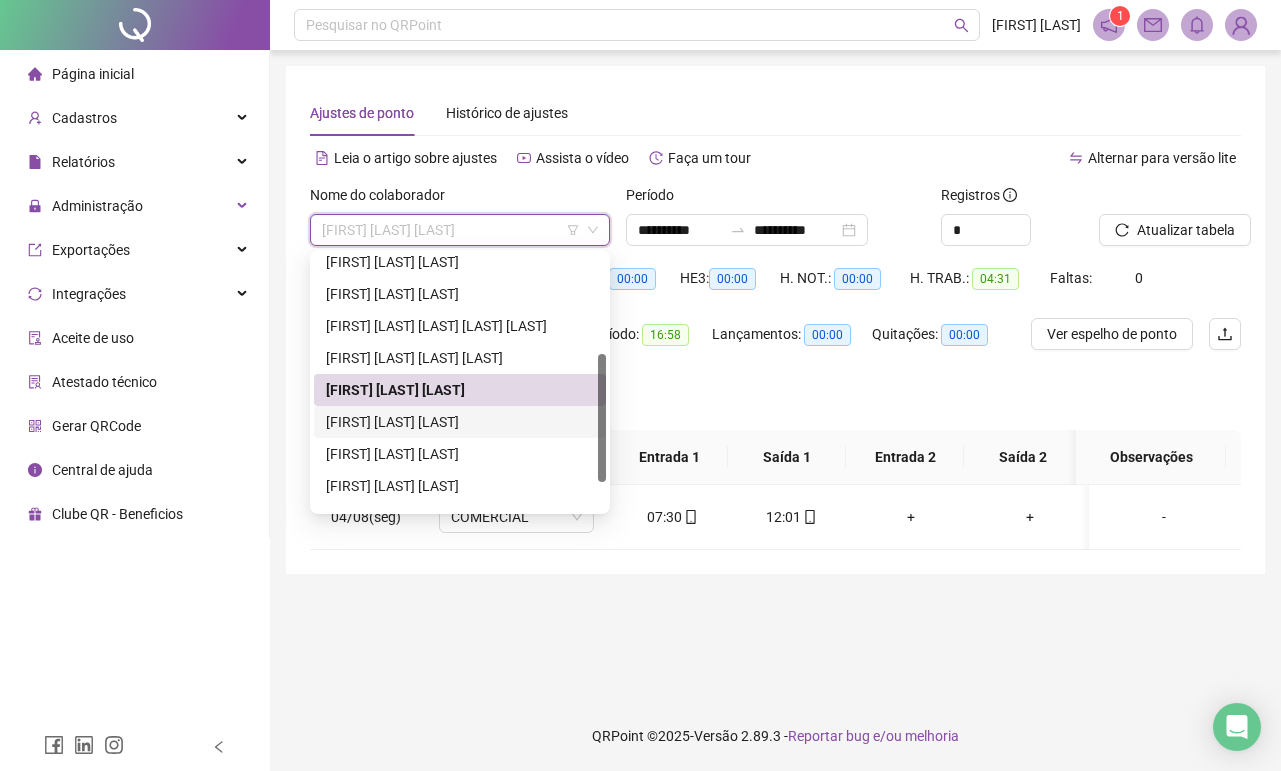 click on "[FIRST] [LAST]" at bounding box center [460, 422] 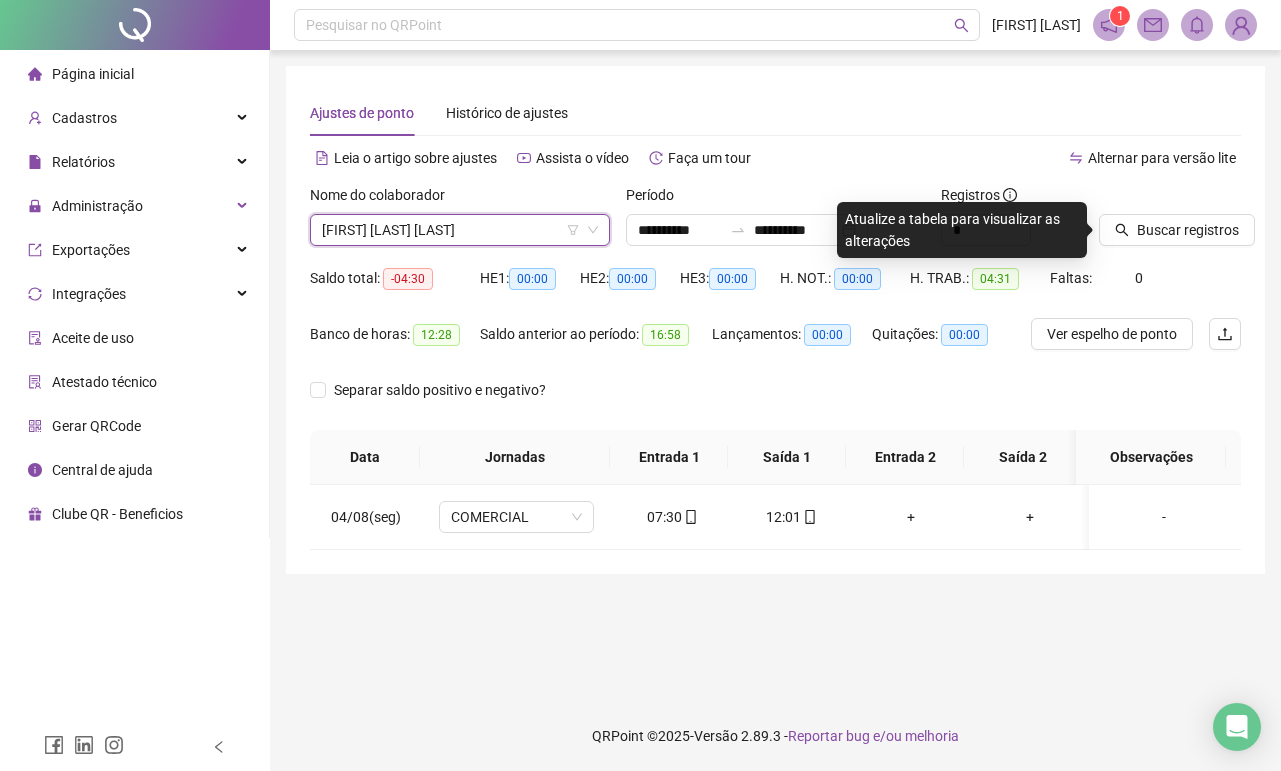 click at bounding box center (1145, 199) 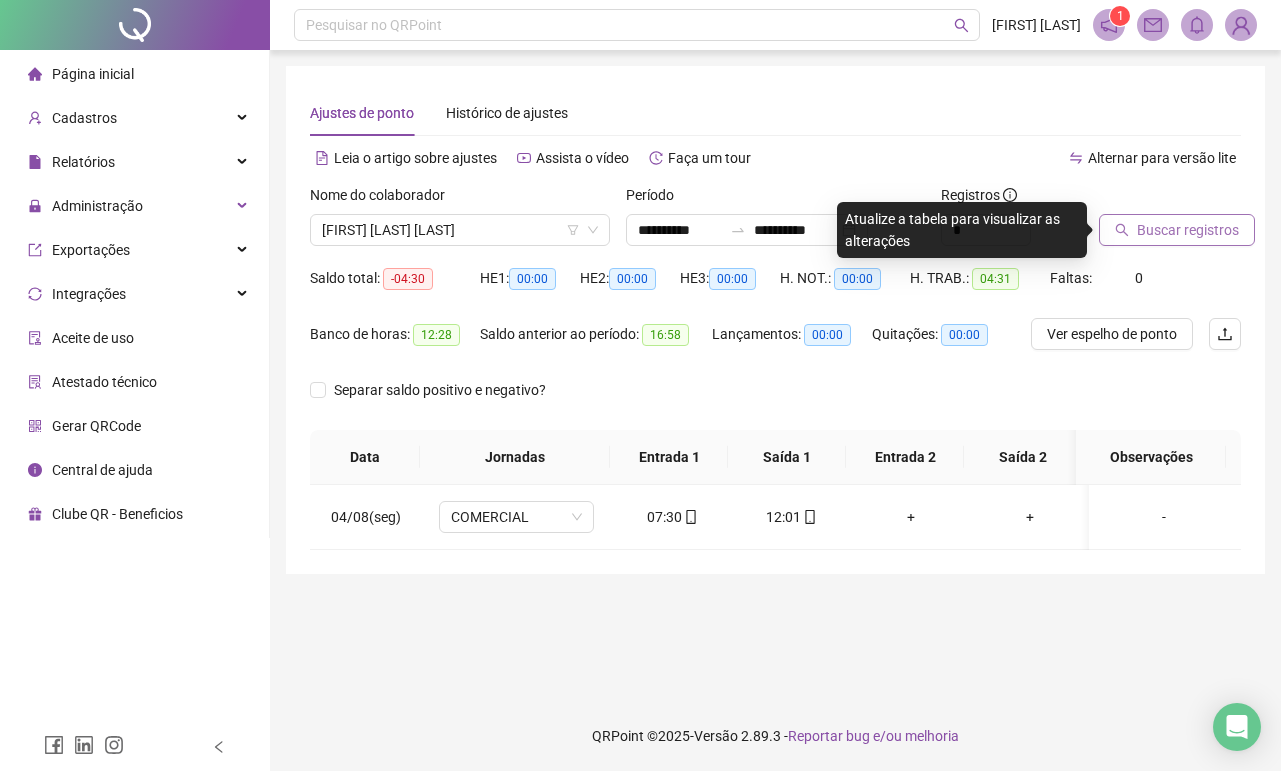 click on "Buscar registros" at bounding box center [1188, 230] 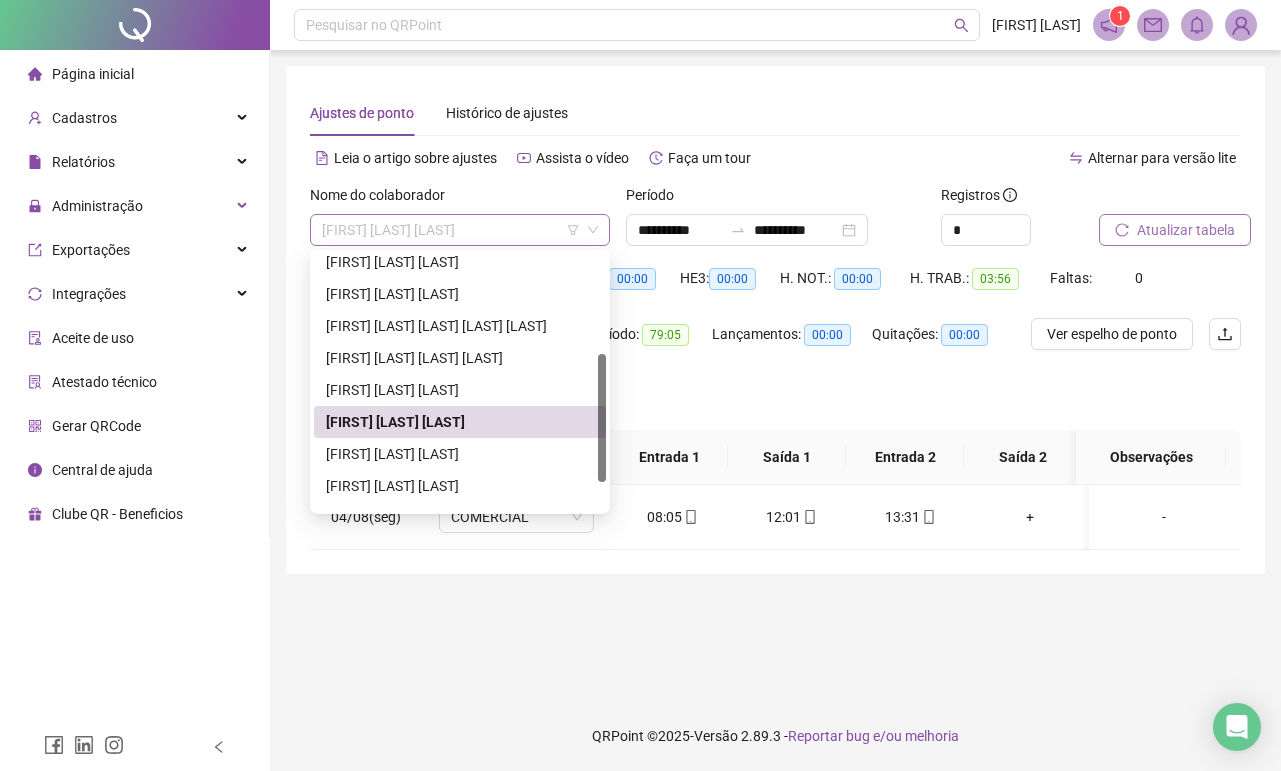 click on "[FIRST] [LAST]" at bounding box center (460, 230) 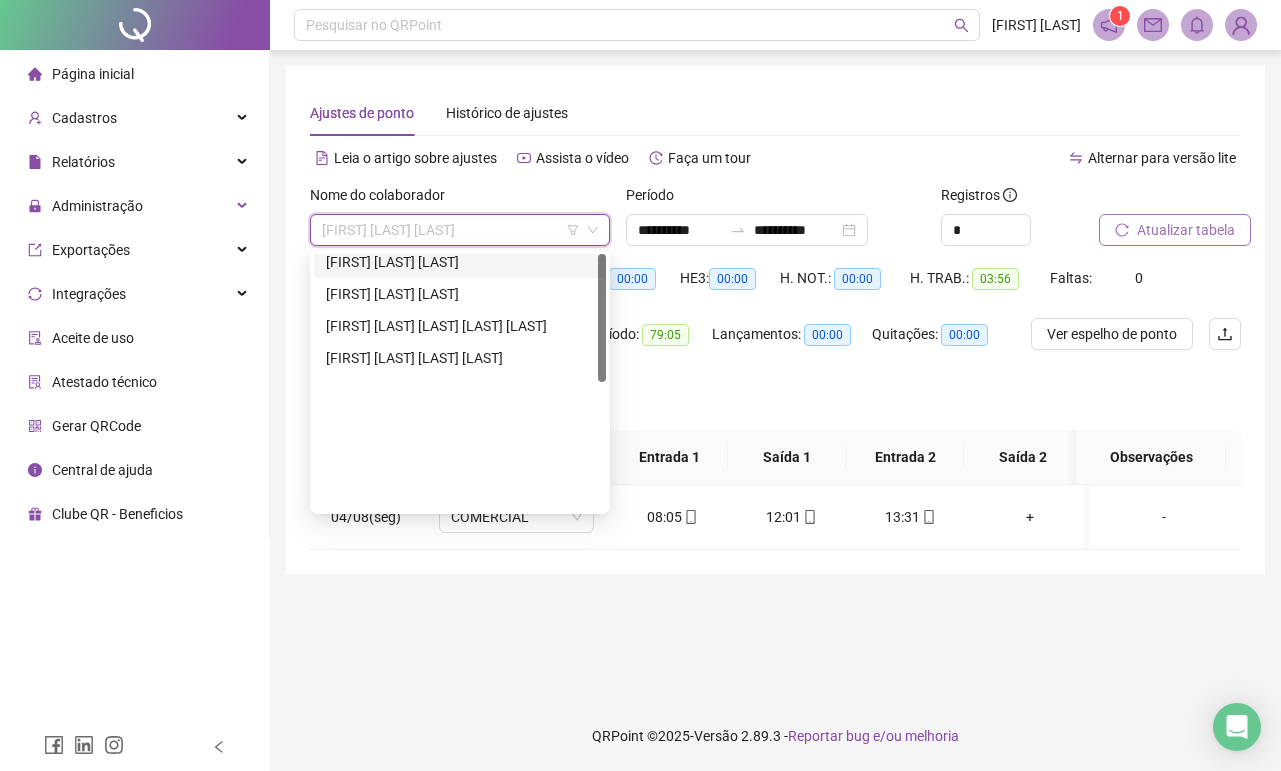 scroll, scrollTop: 0, scrollLeft: 0, axis: both 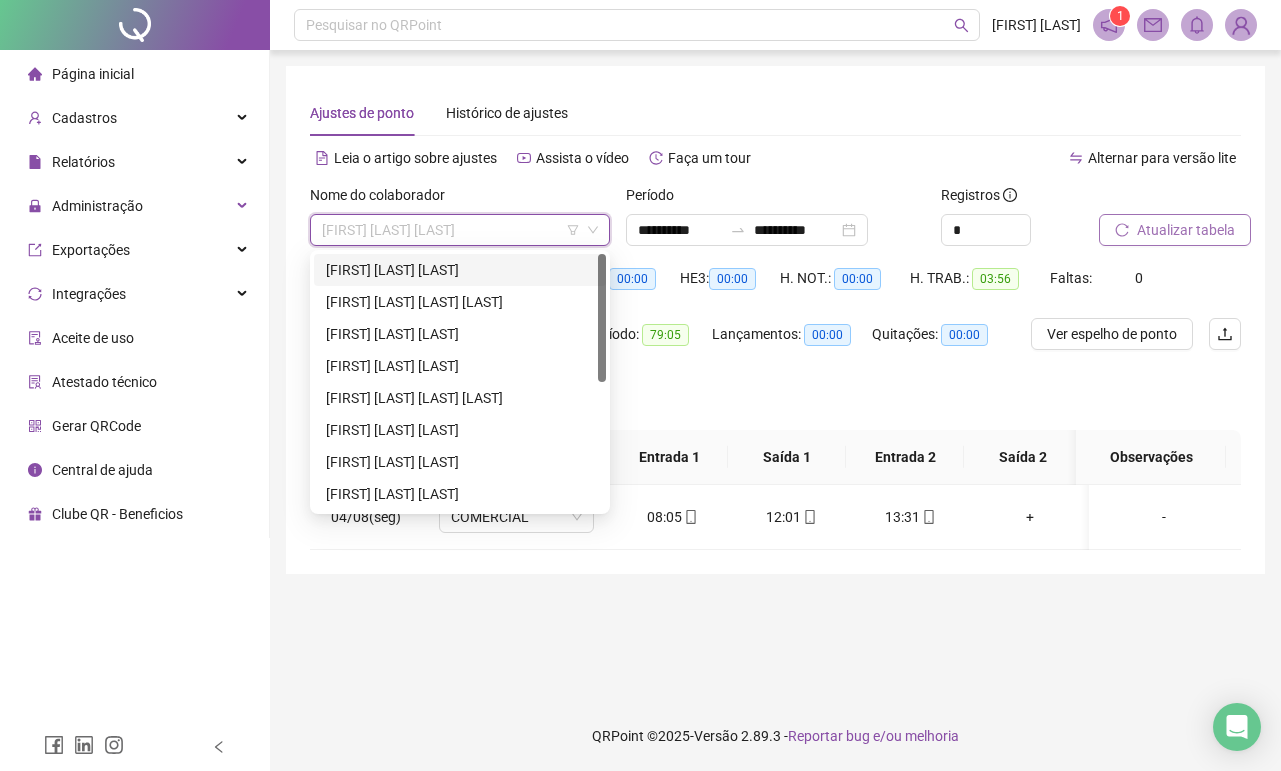 click on "[FIRST] [LAST]" at bounding box center [460, 270] 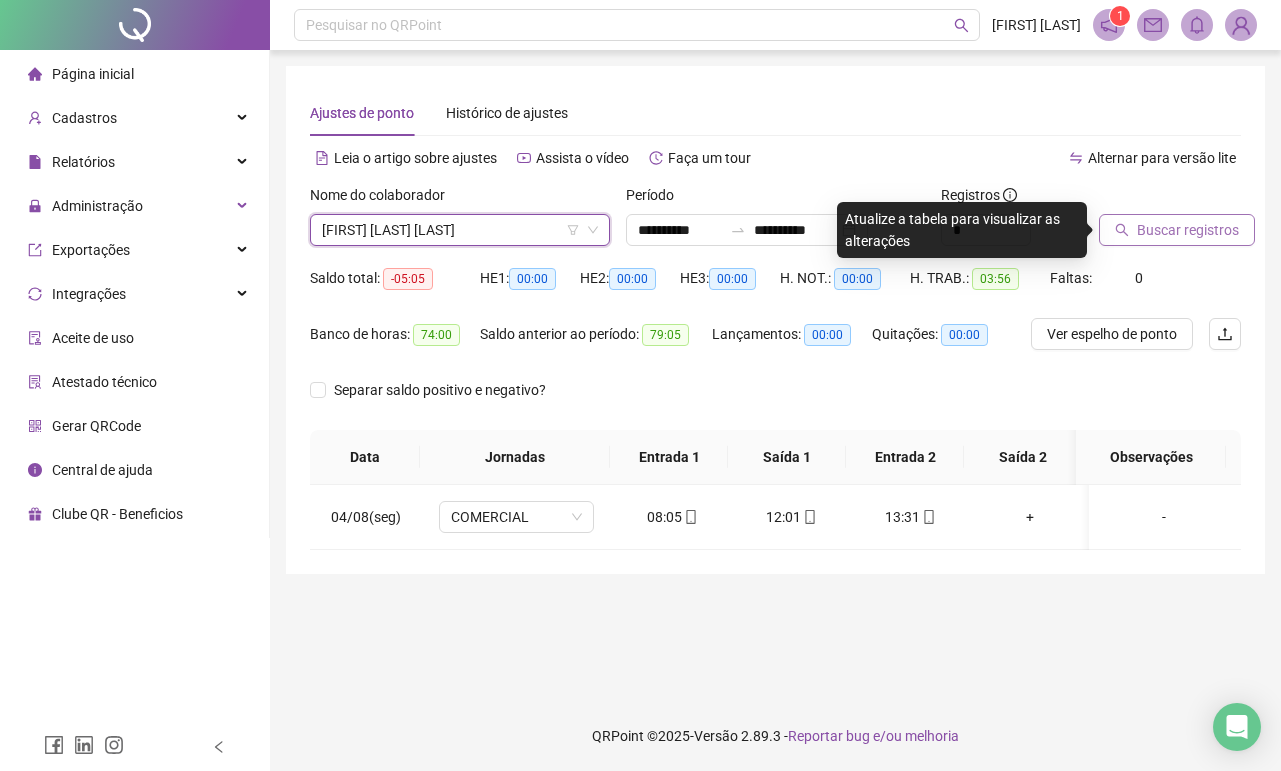 click on "Buscar registros" at bounding box center [1177, 230] 